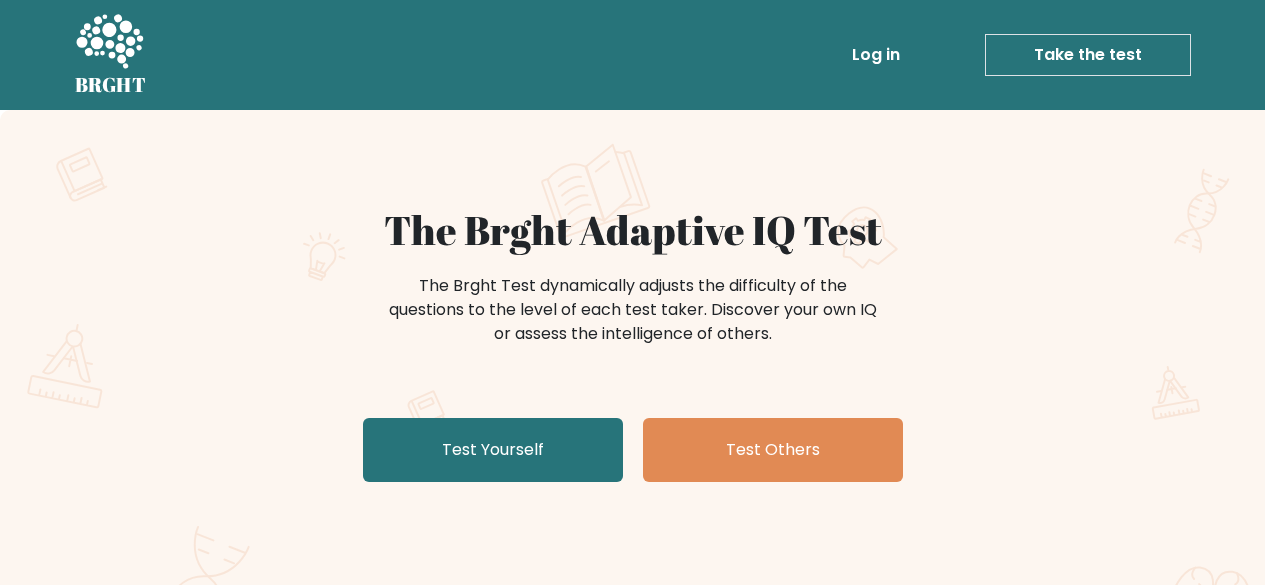 scroll, scrollTop: 0, scrollLeft: 0, axis: both 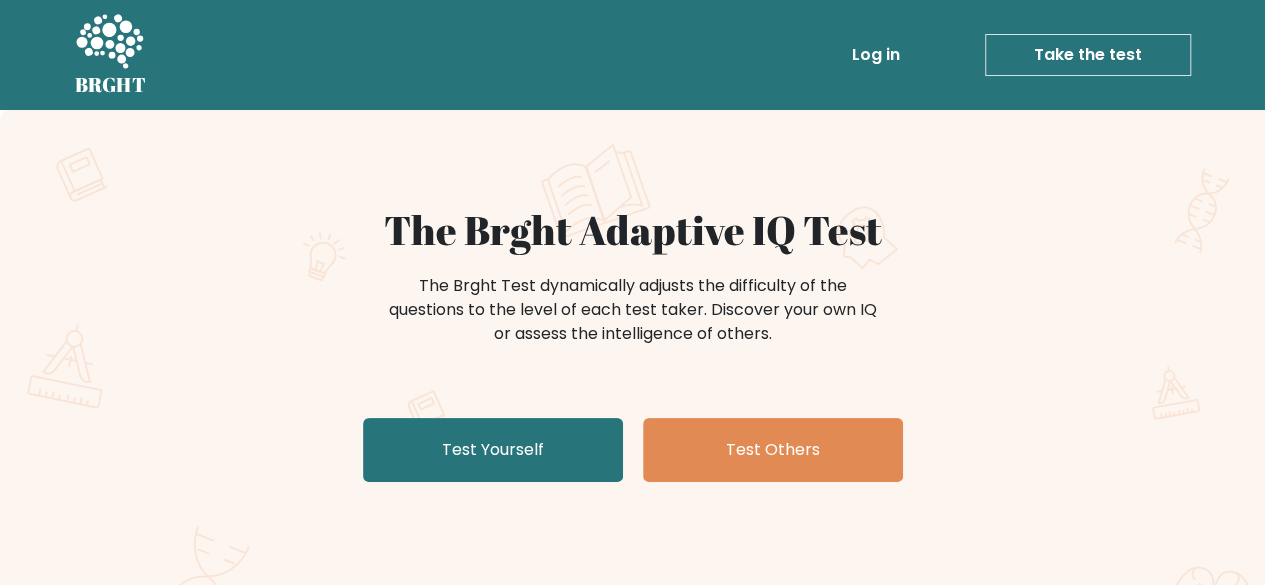click on "Test Yourself" at bounding box center [493, 450] 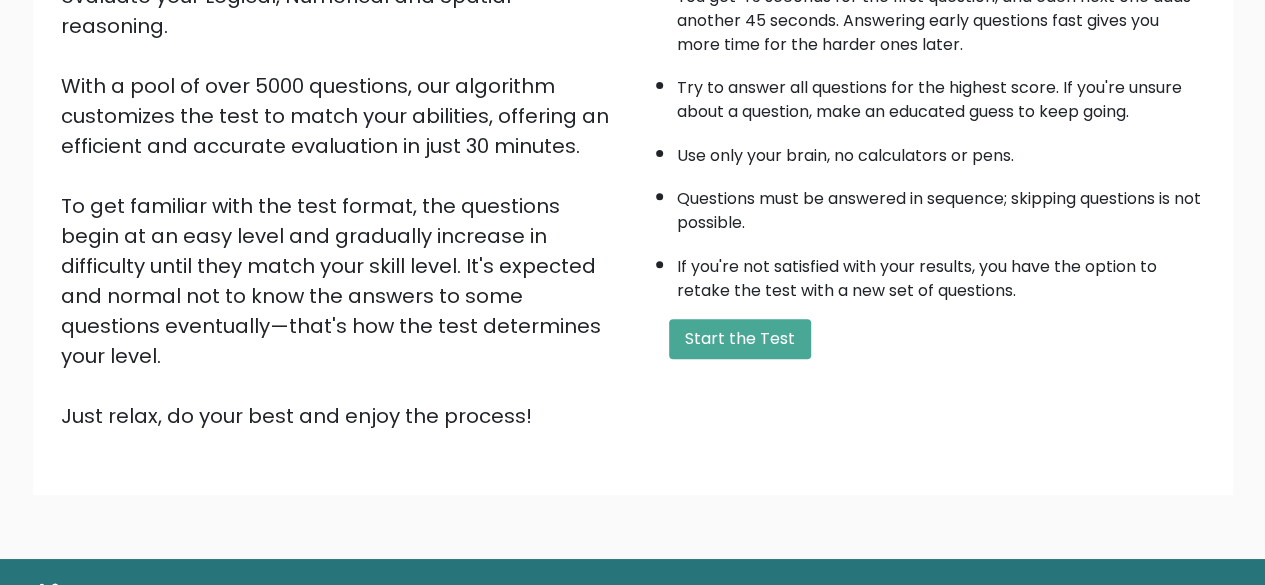 scroll, scrollTop: 330, scrollLeft: 0, axis: vertical 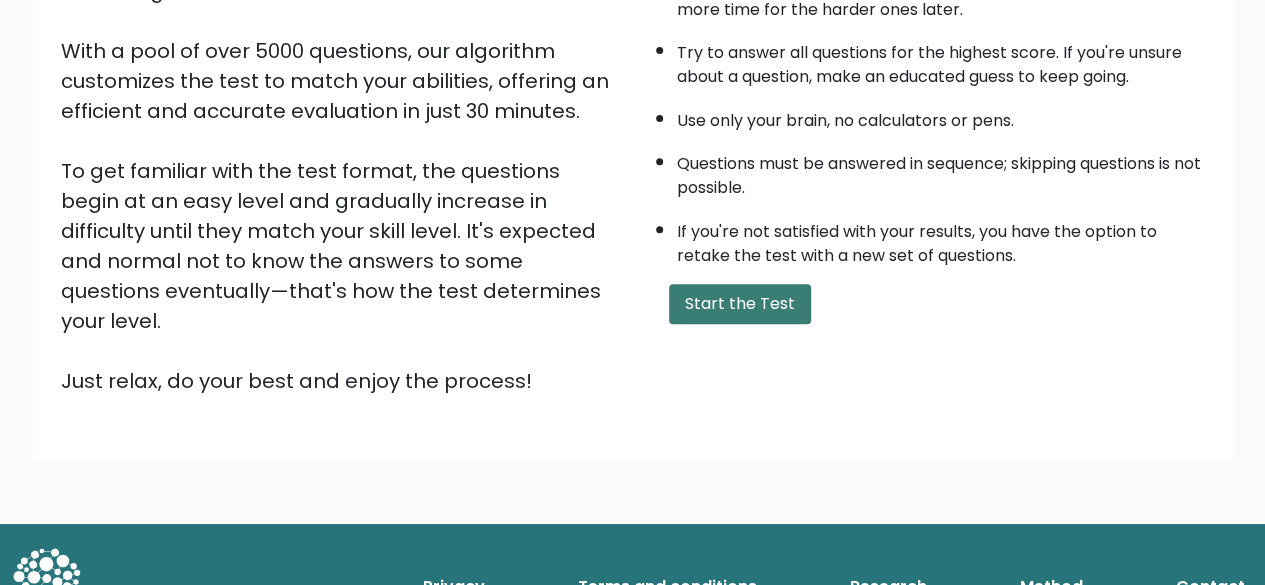 click on "Start the Test" at bounding box center [740, 304] 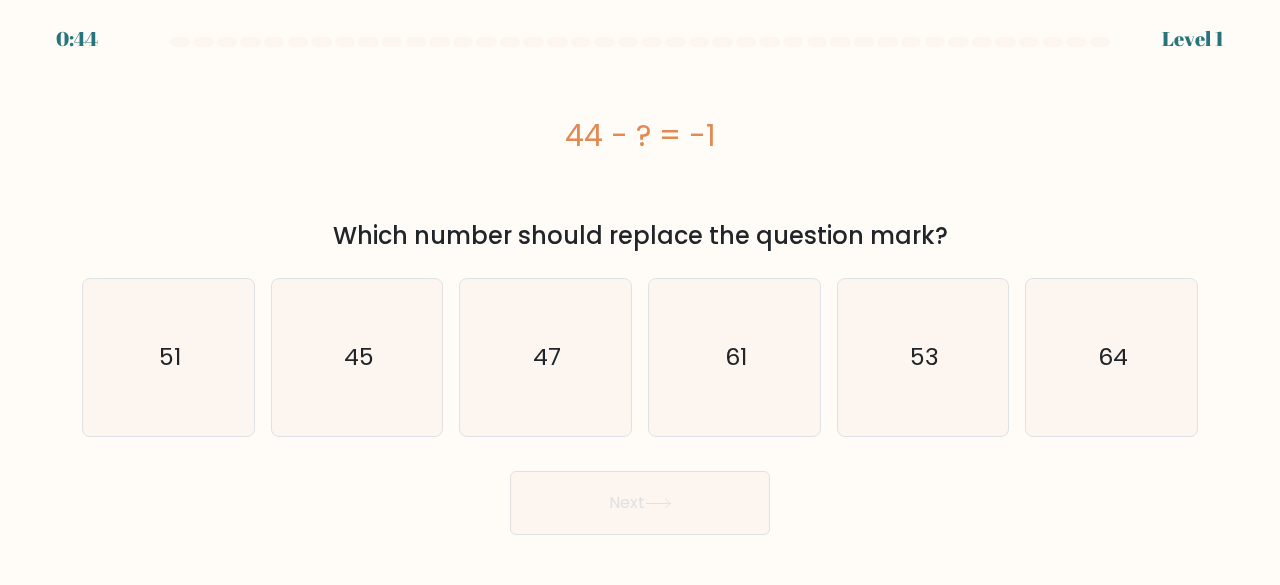scroll, scrollTop: 0, scrollLeft: 0, axis: both 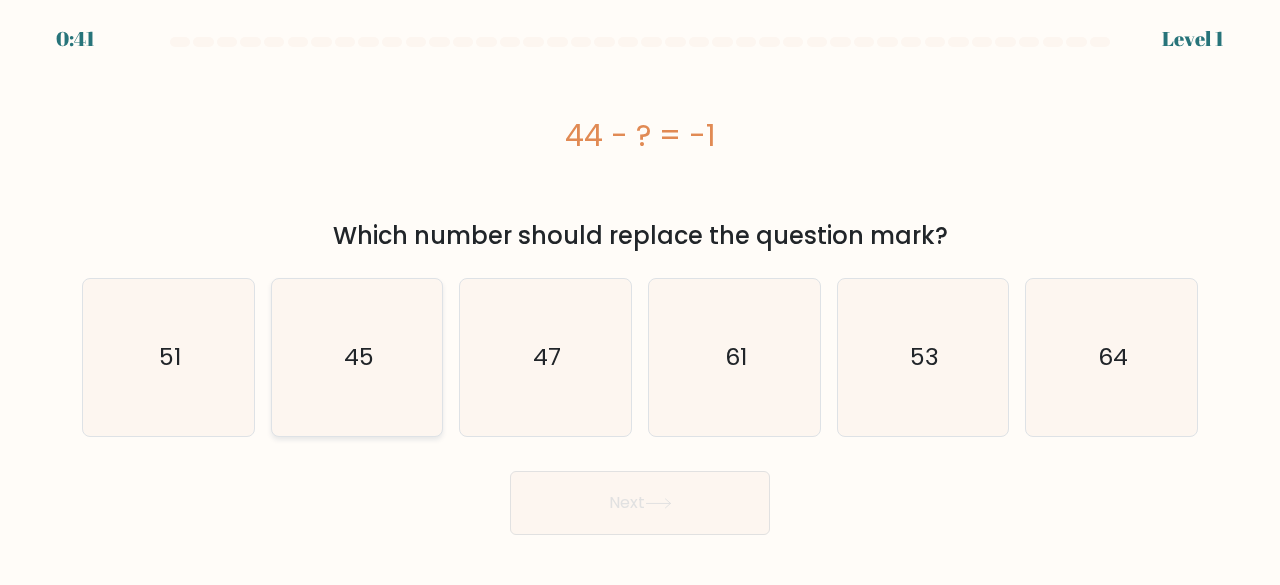 click on "45" 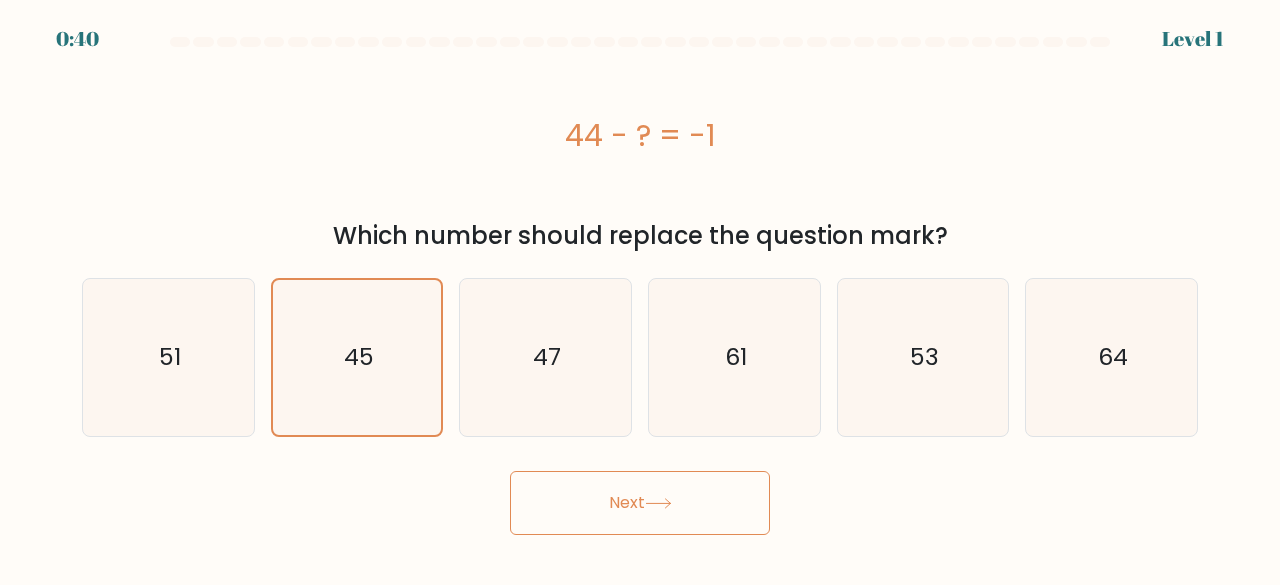 click on "Next" at bounding box center [640, 503] 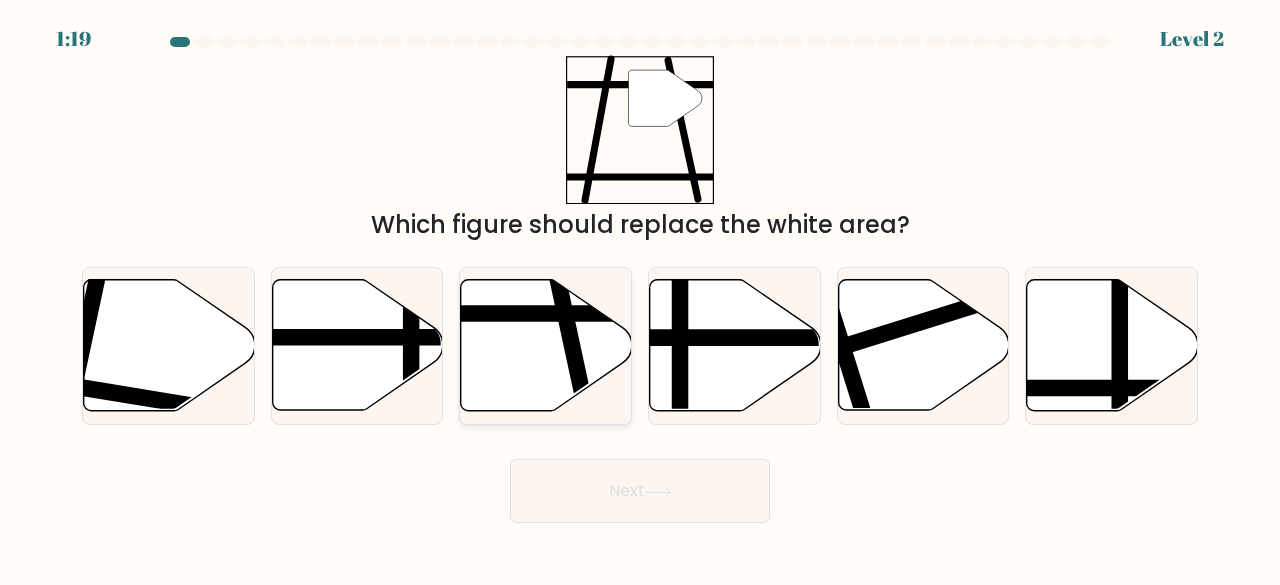 click 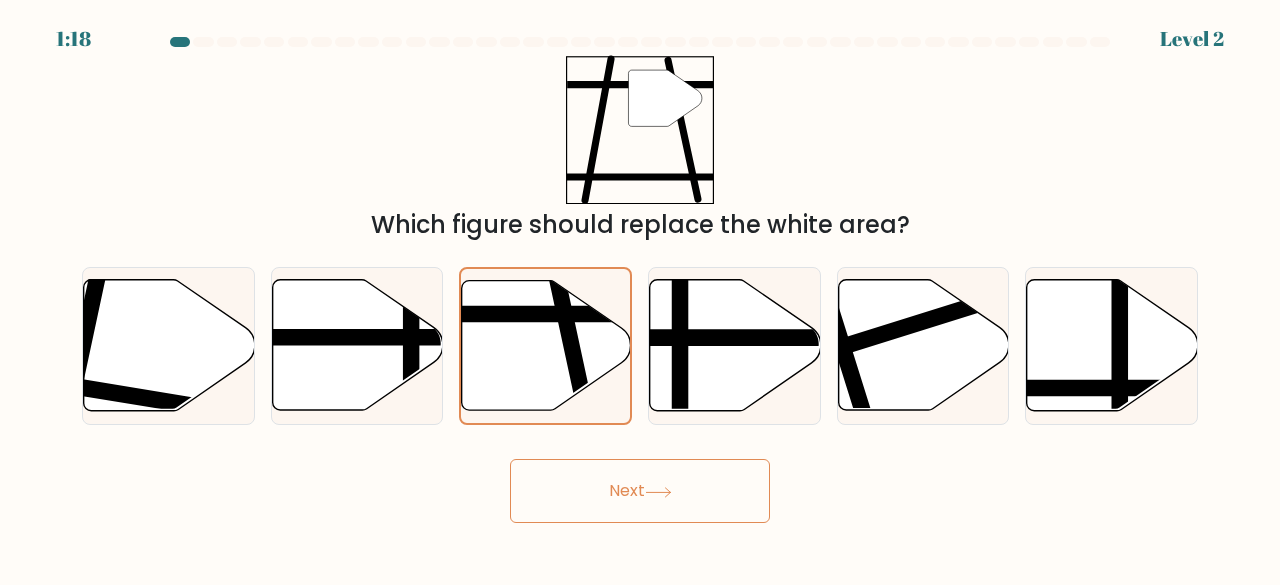 click on "Next" at bounding box center [640, 491] 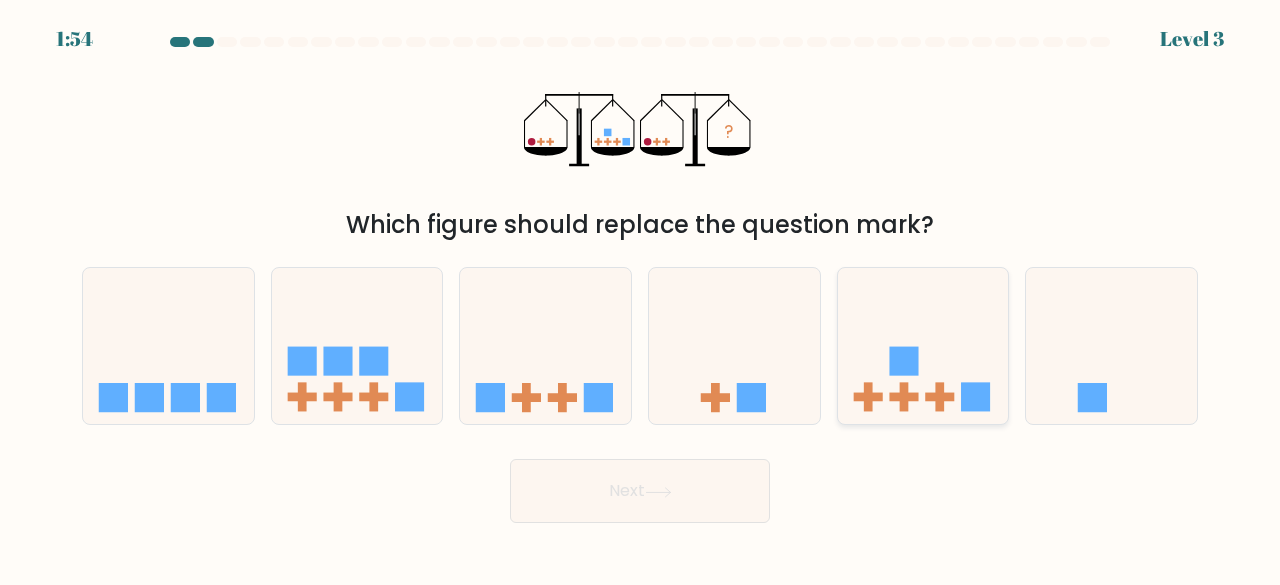 click 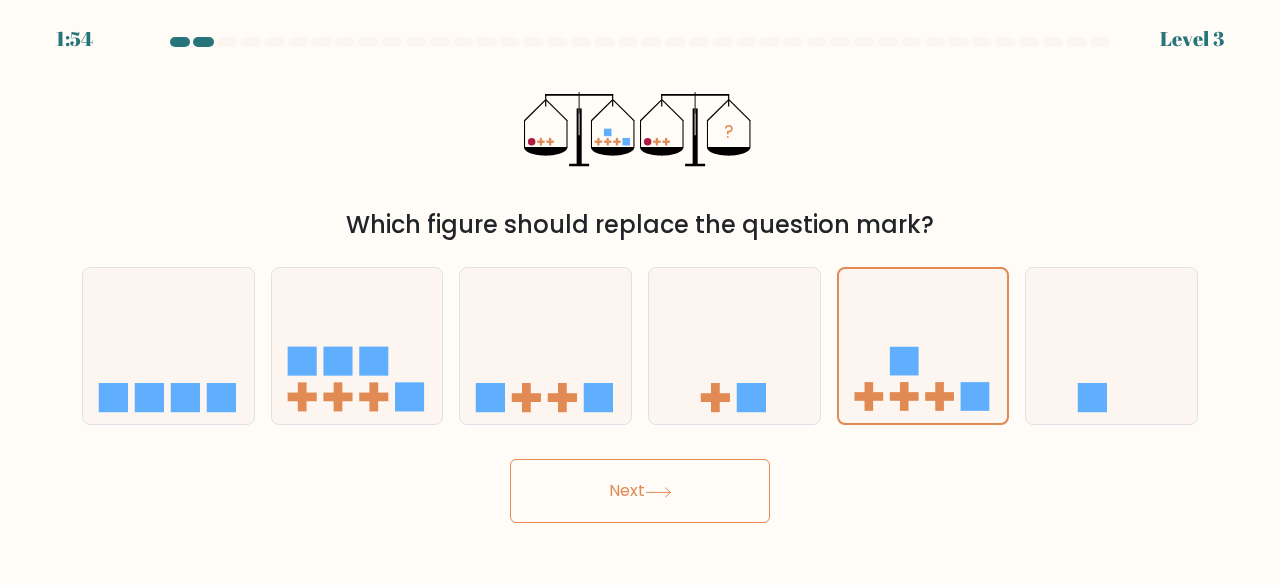 click 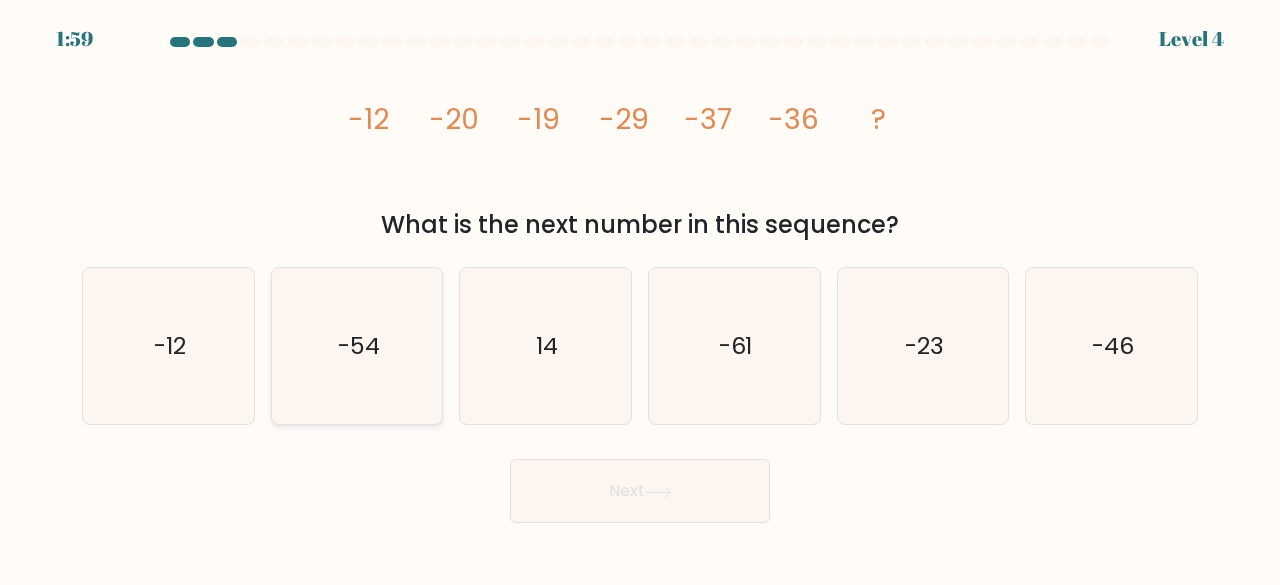 click on "-54" 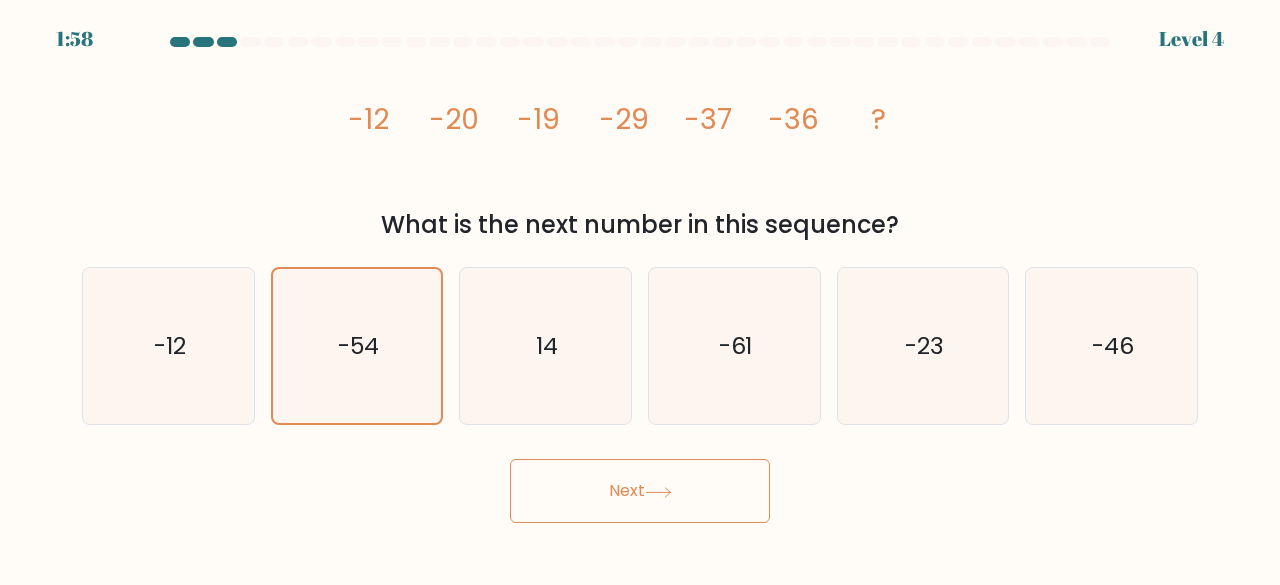 click on "Next" at bounding box center [640, 491] 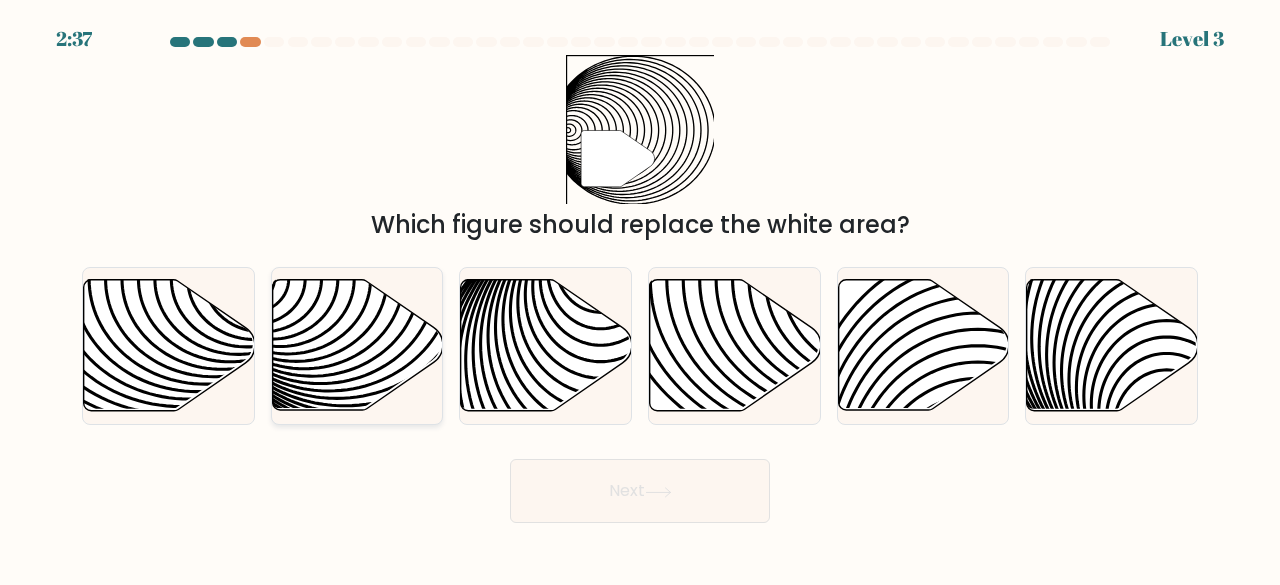 click 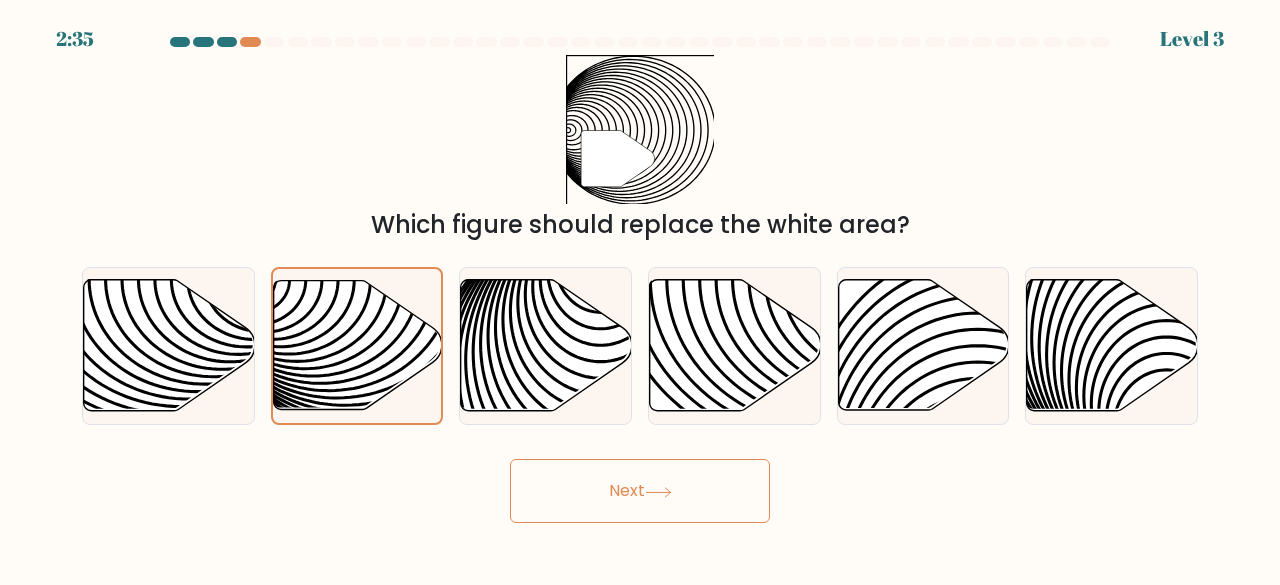 click on "Next" at bounding box center (640, 491) 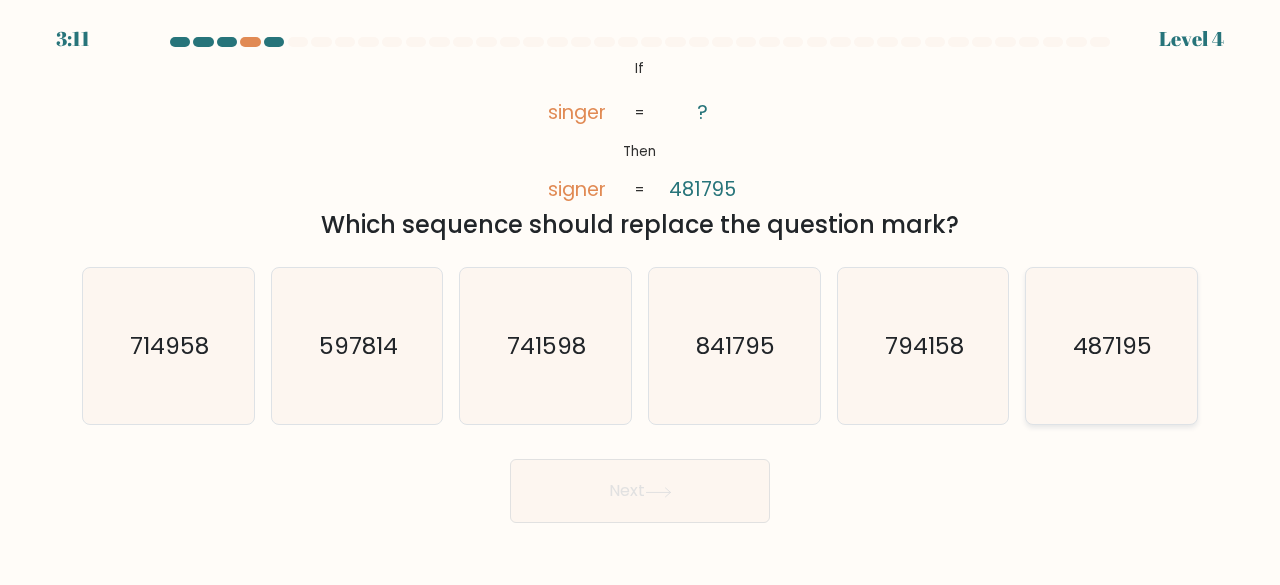 click on "487195" 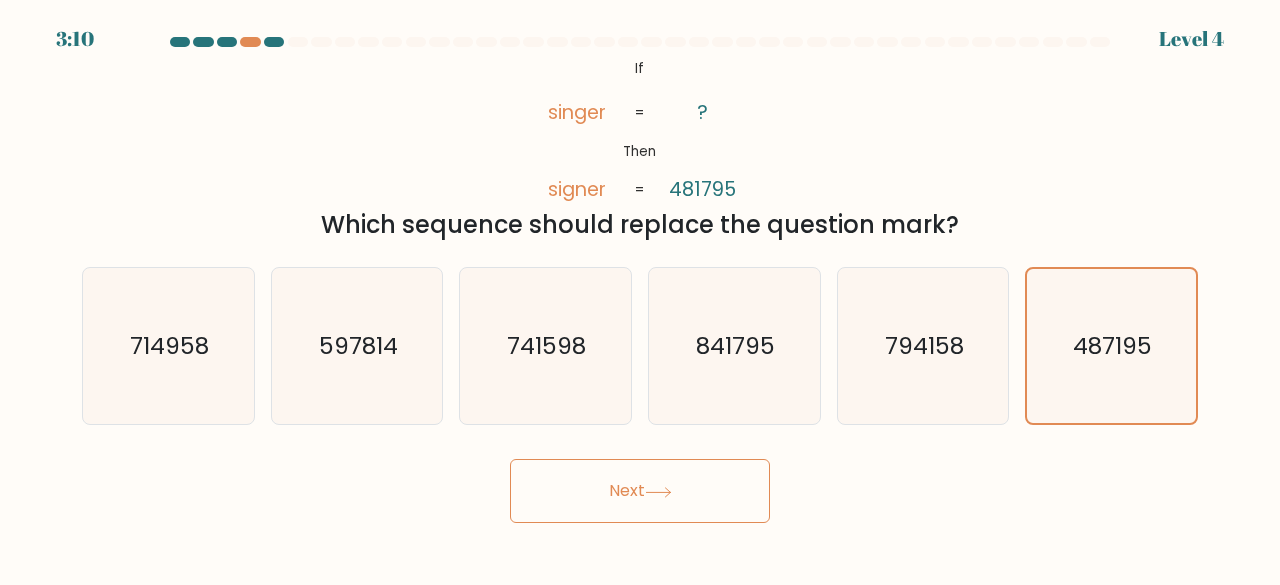 click on "Next" at bounding box center (640, 491) 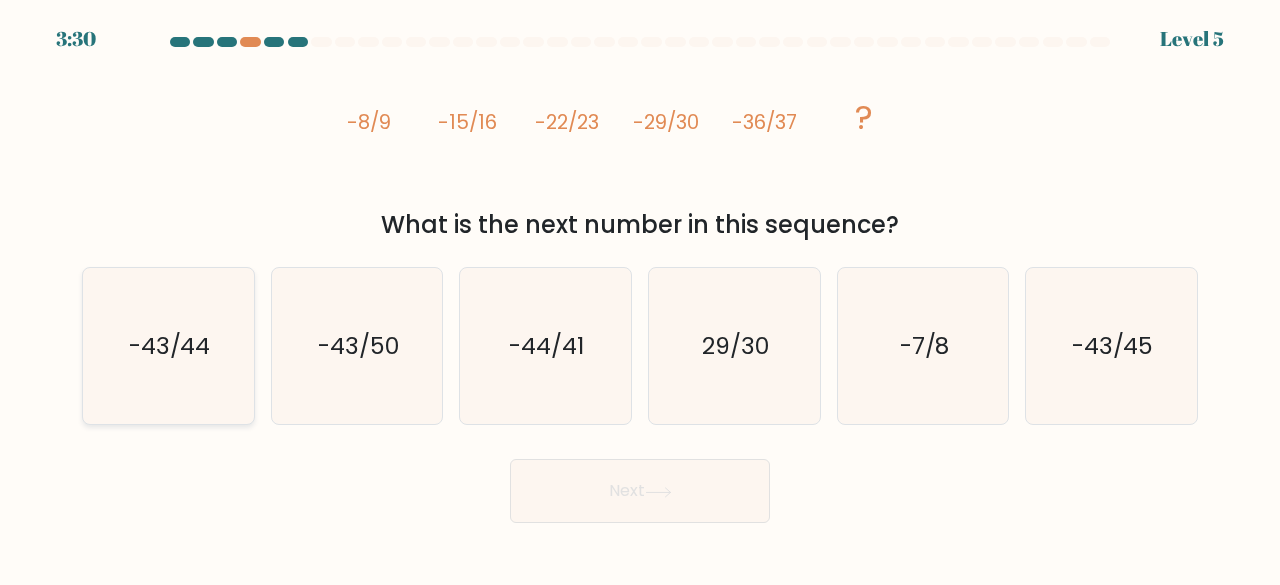 click on "-43/44" 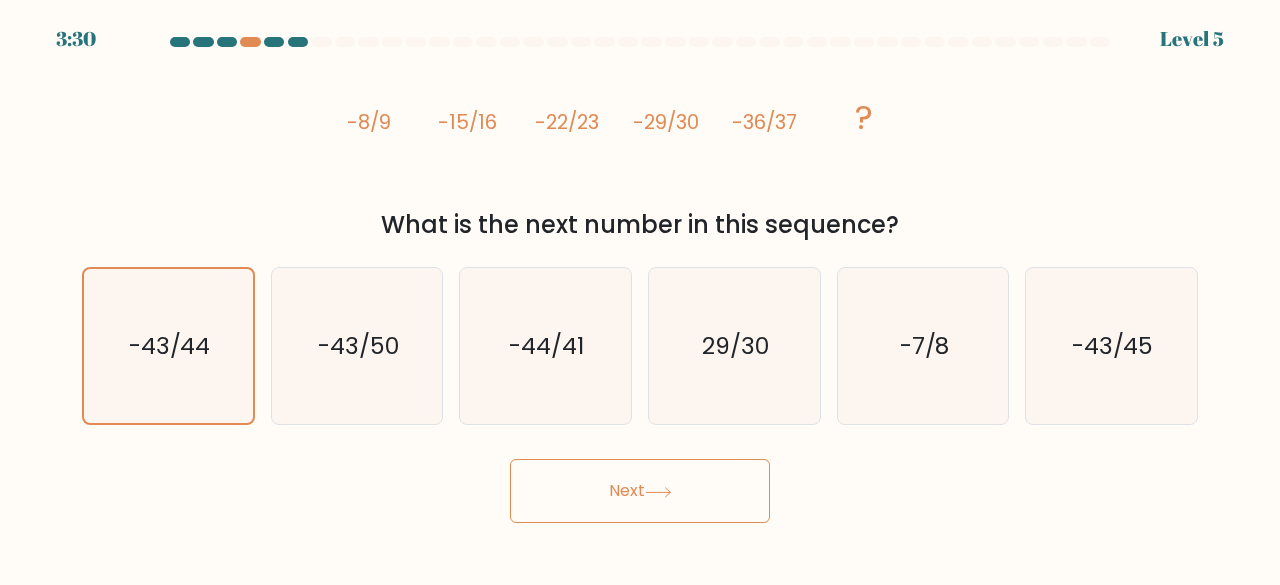 click on "Next" at bounding box center (640, 491) 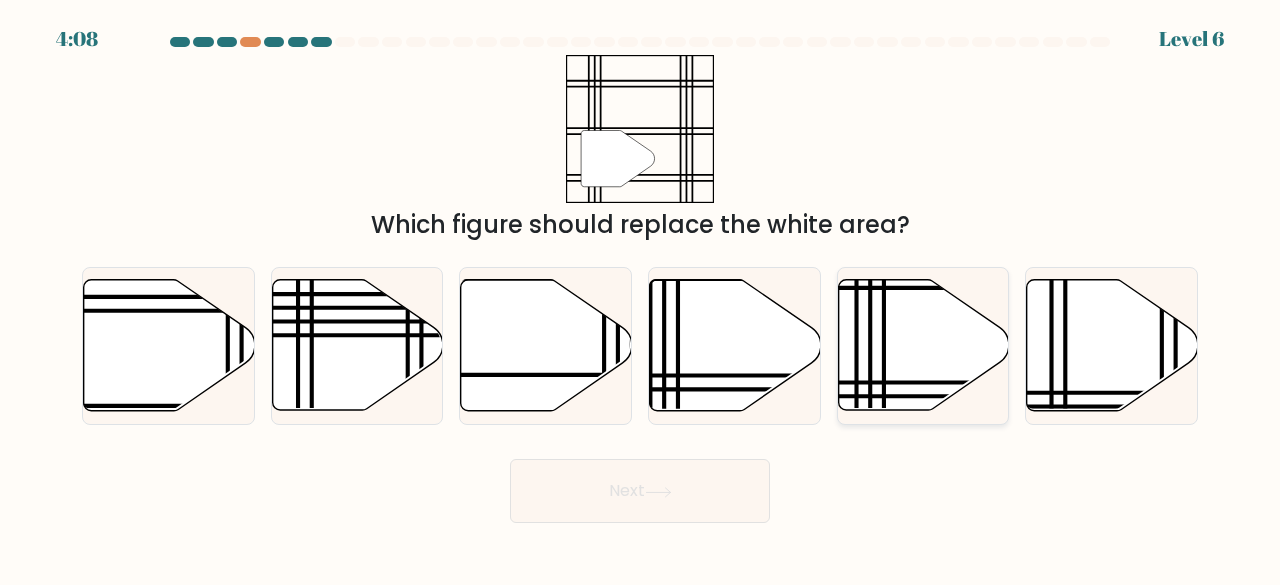 click 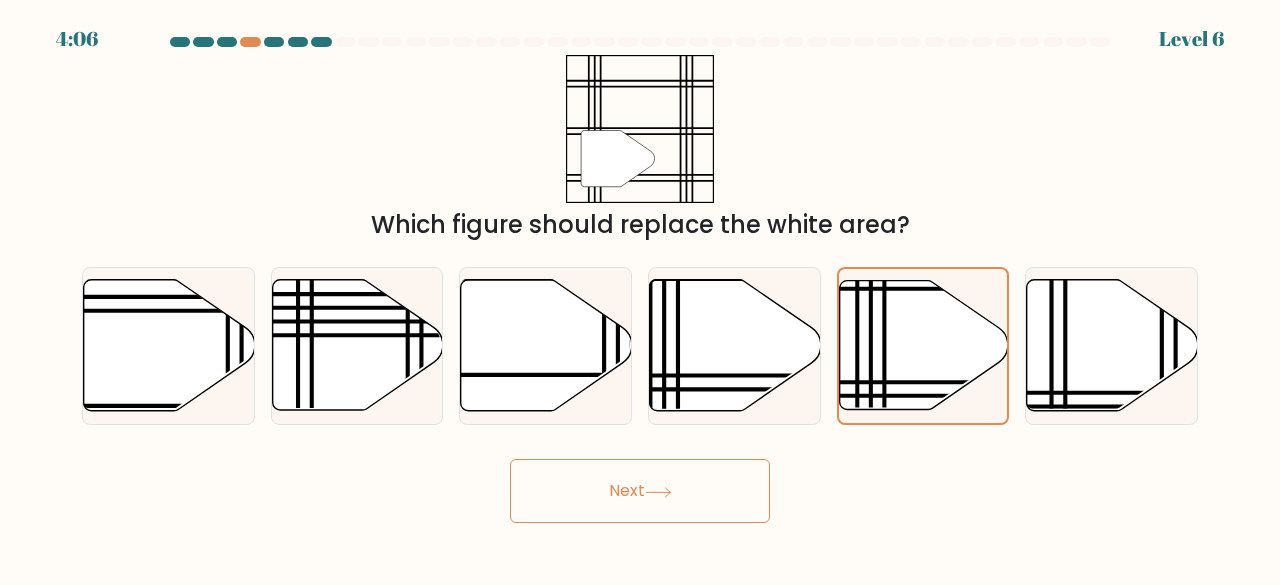 click on "Next" at bounding box center (640, 491) 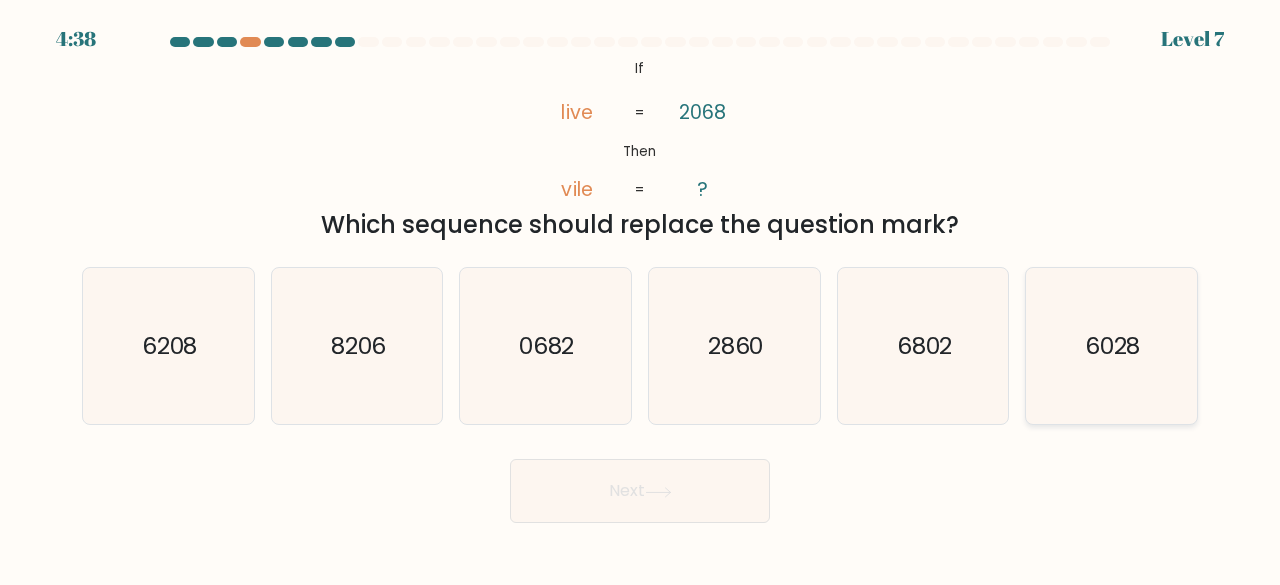 click on "6028" 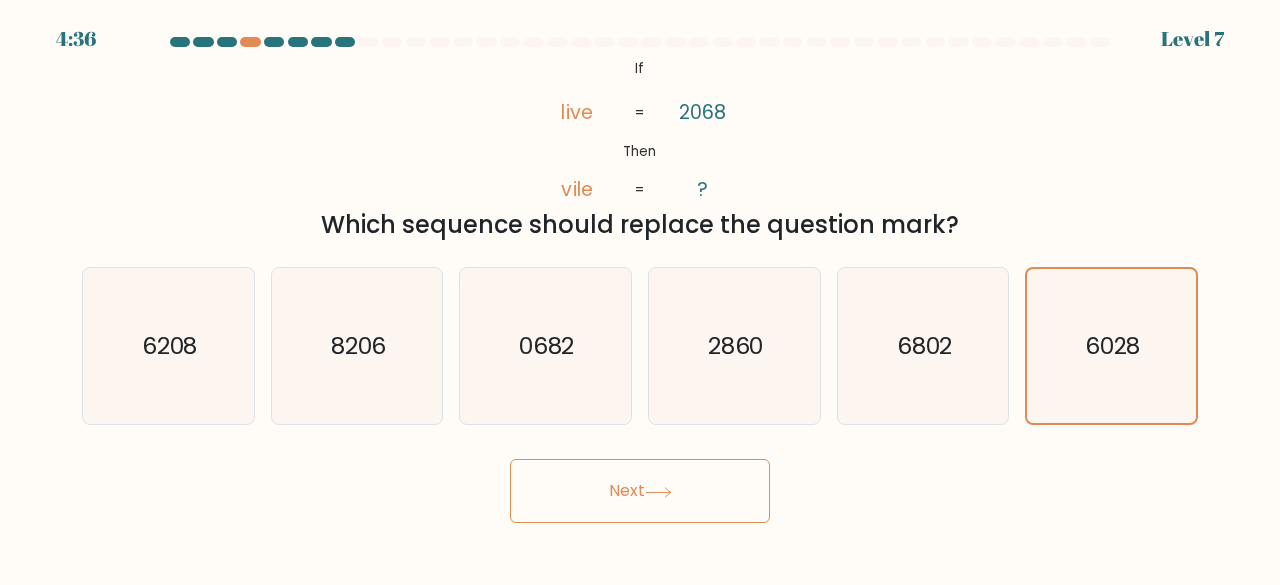 click on "Next" at bounding box center [640, 491] 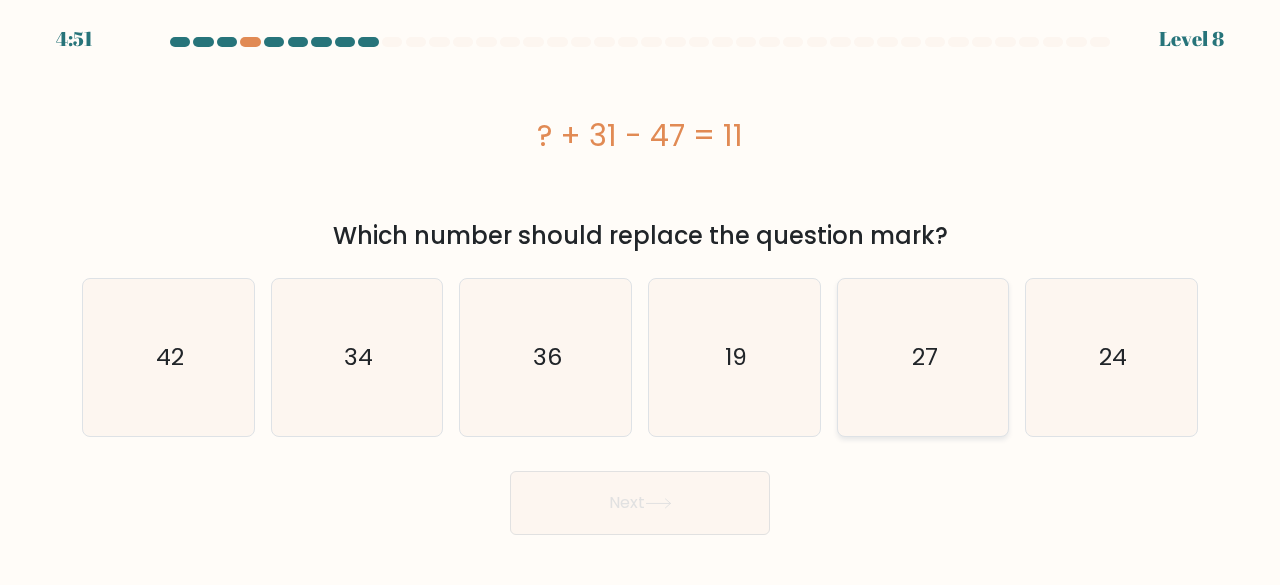 click on "27" 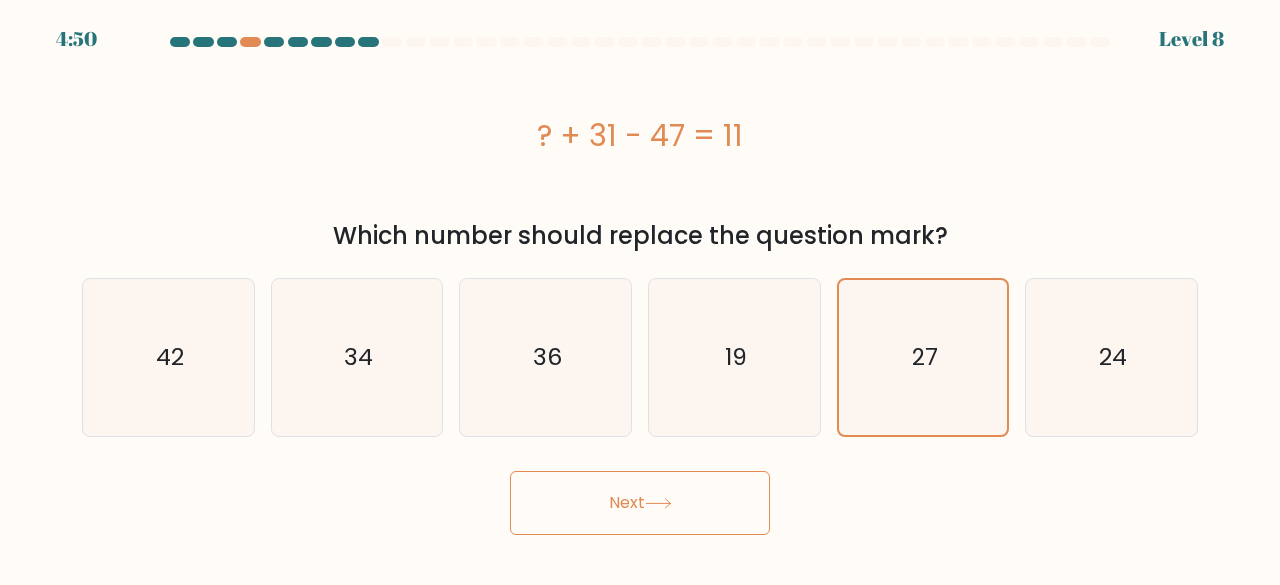 click on "Next" at bounding box center [640, 503] 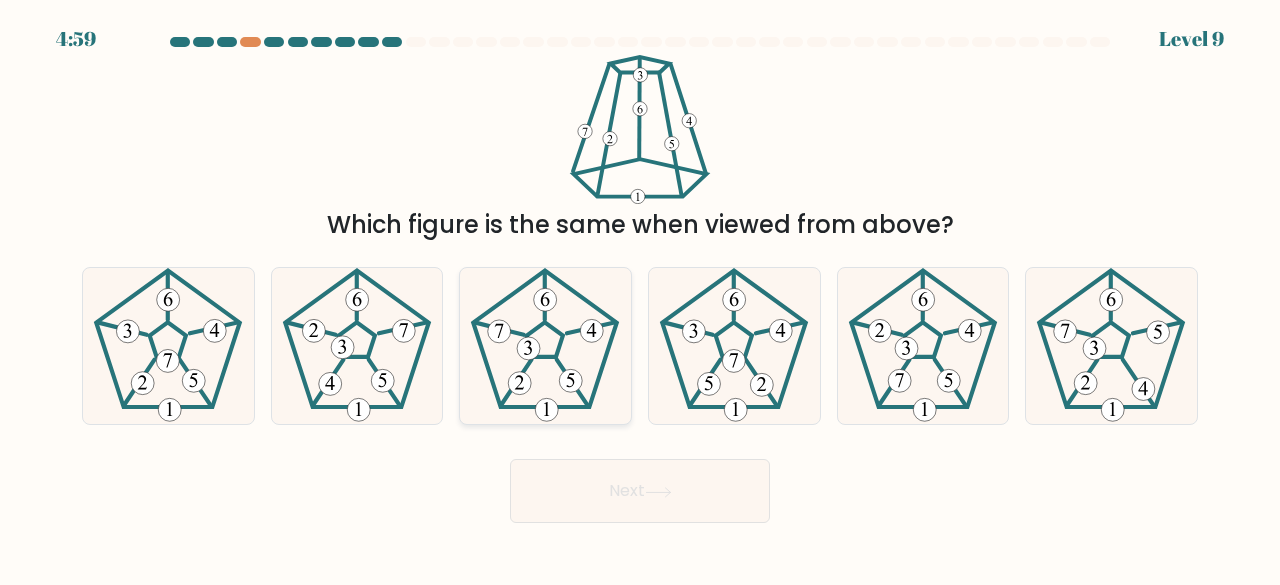 click 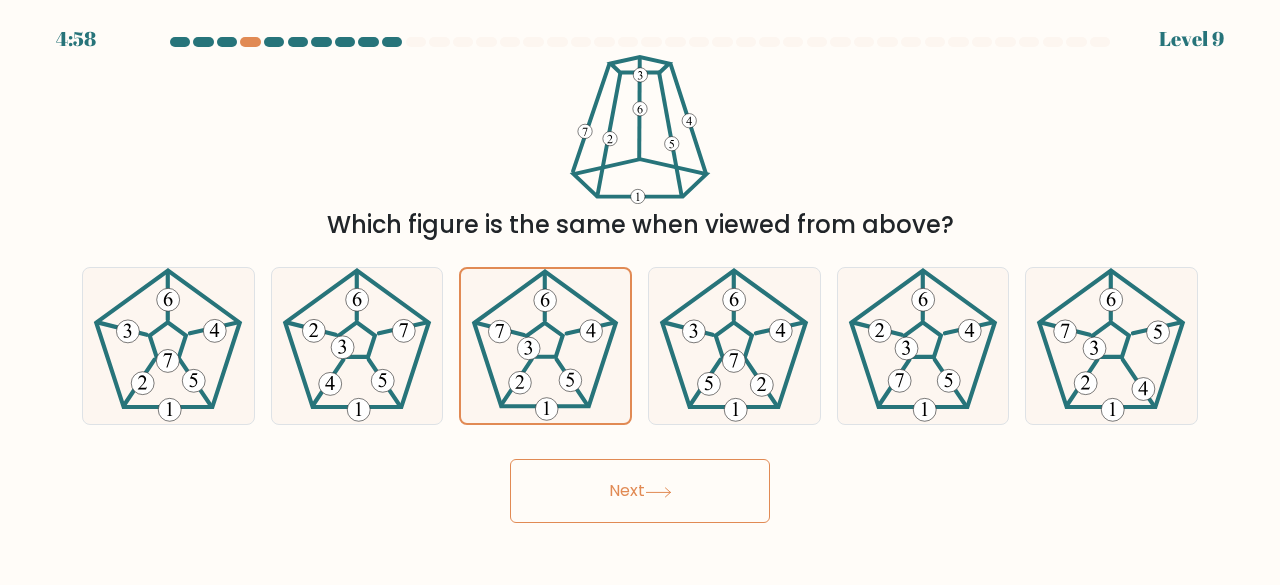 click on "Next" at bounding box center (640, 491) 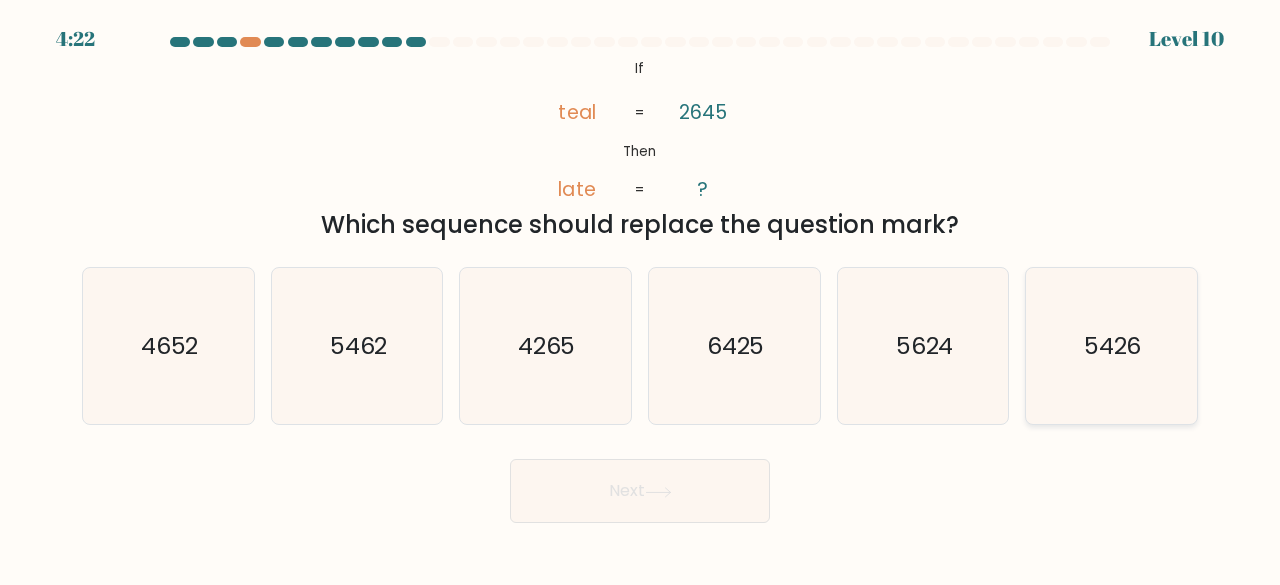 click on "5426" 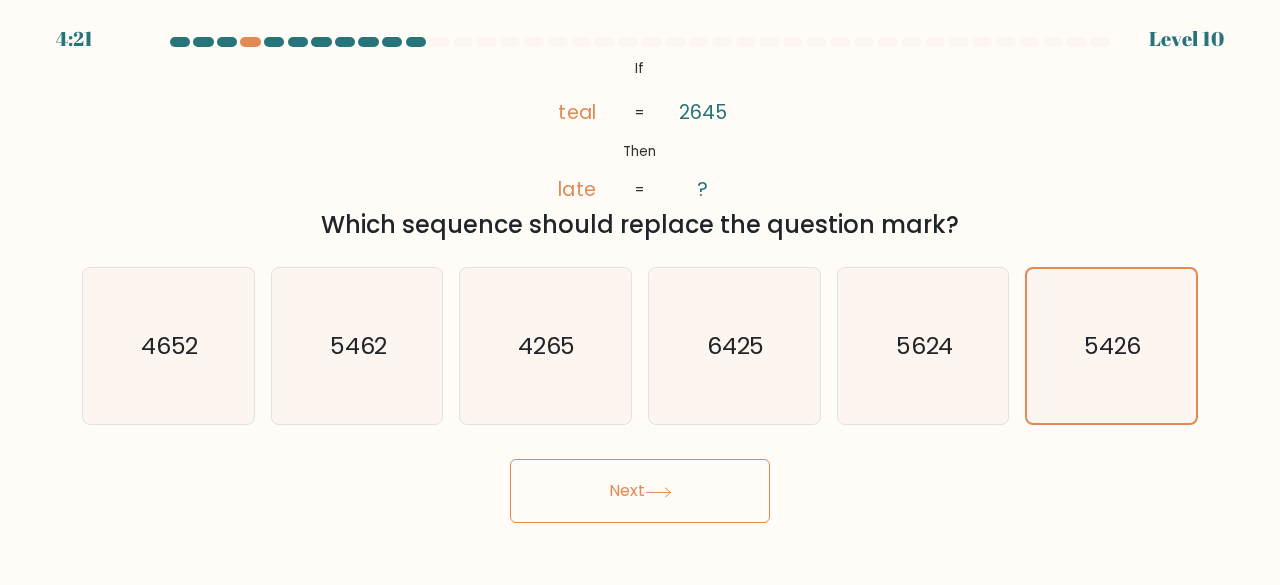 click on "Next" at bounding box center (640, 491) 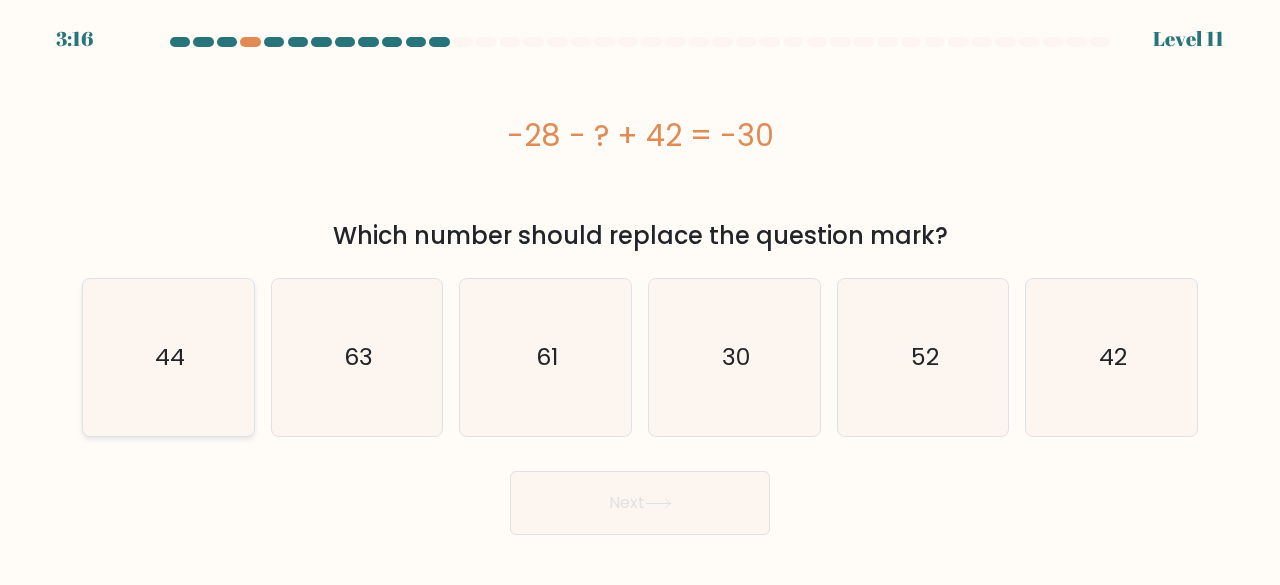 click on "44" 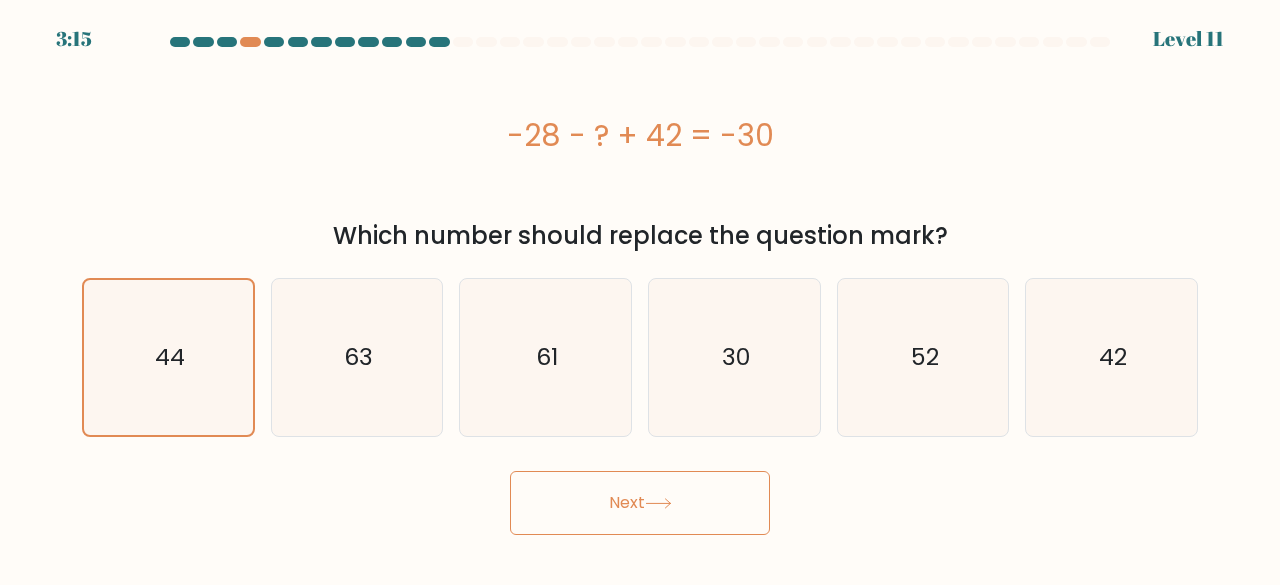 click on "Next" at bounding box center [640, 503] 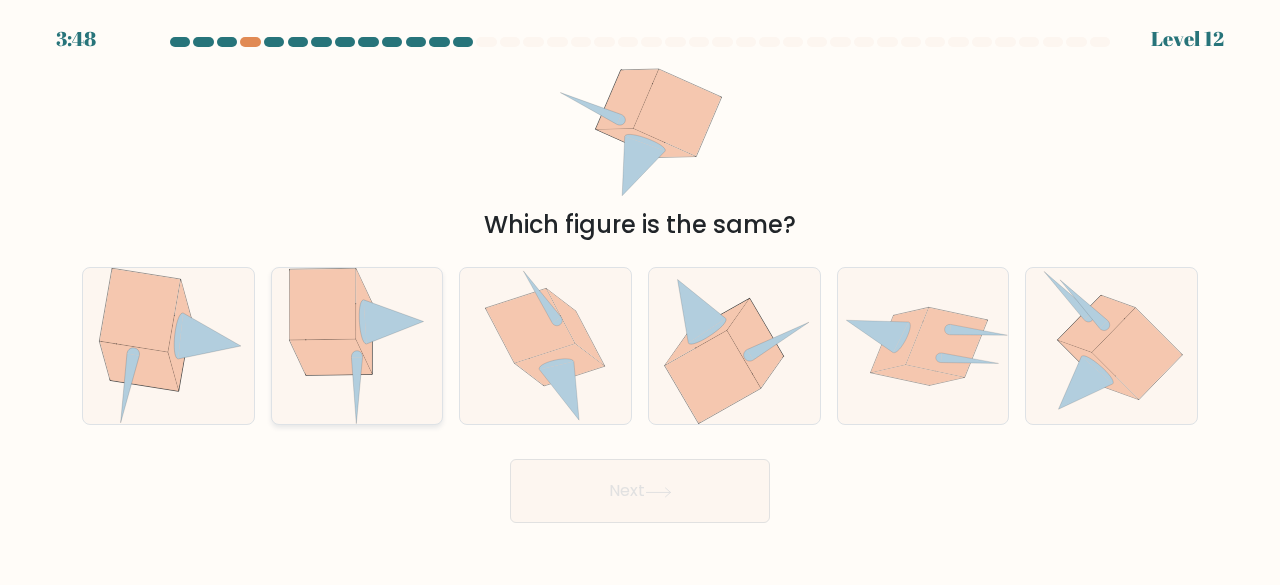 click 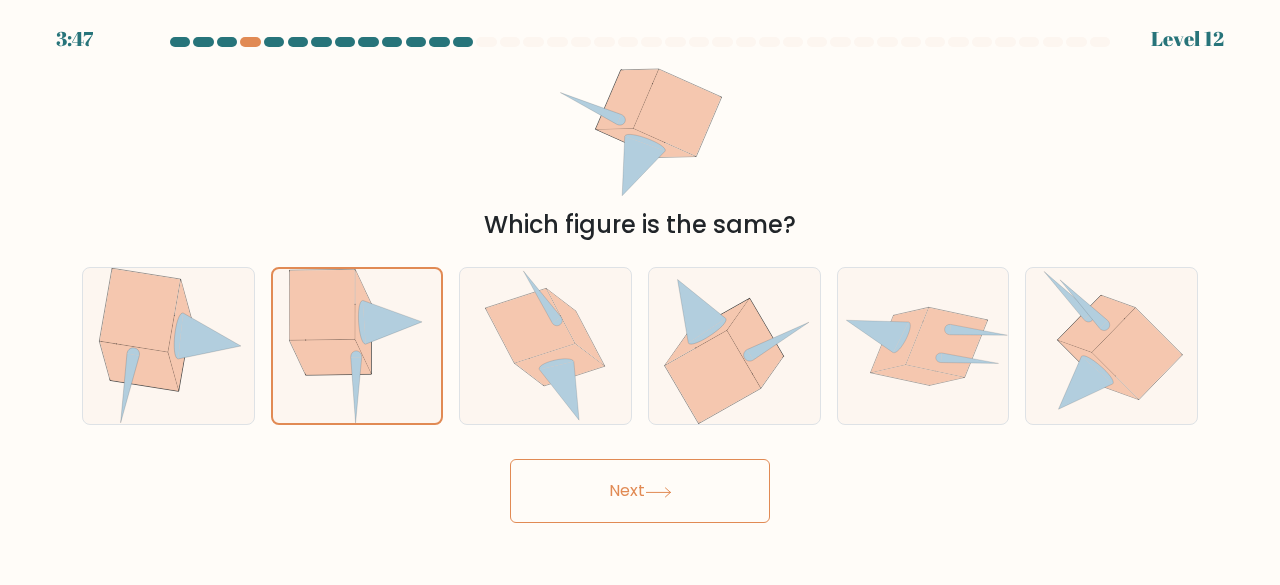click on "Next" at bounding box center [640, 491] 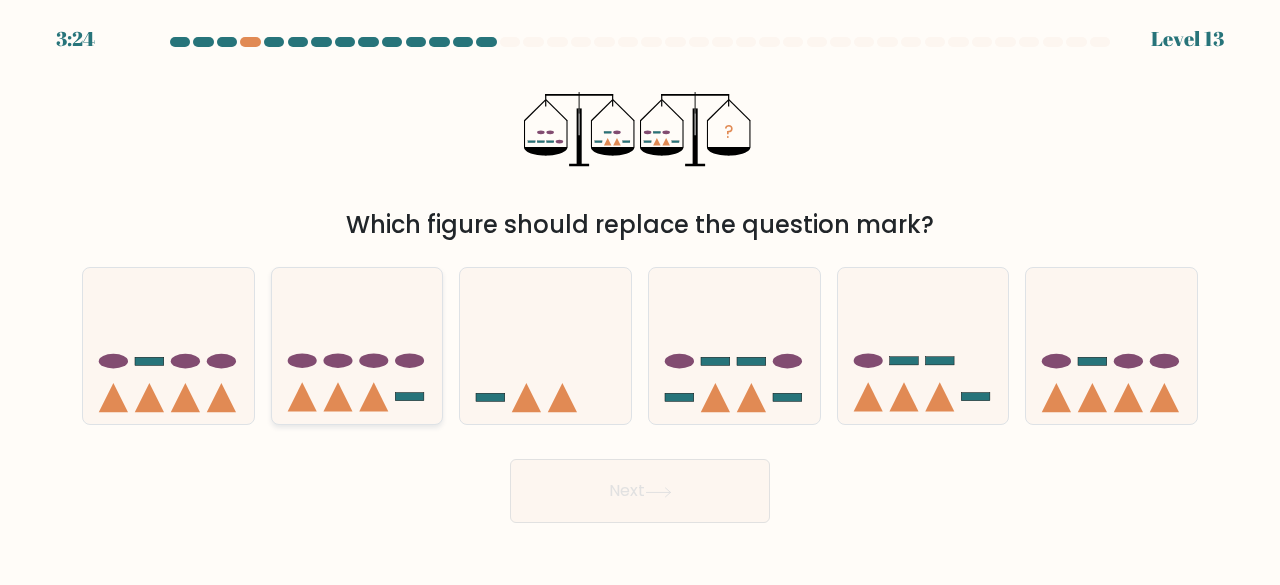 click 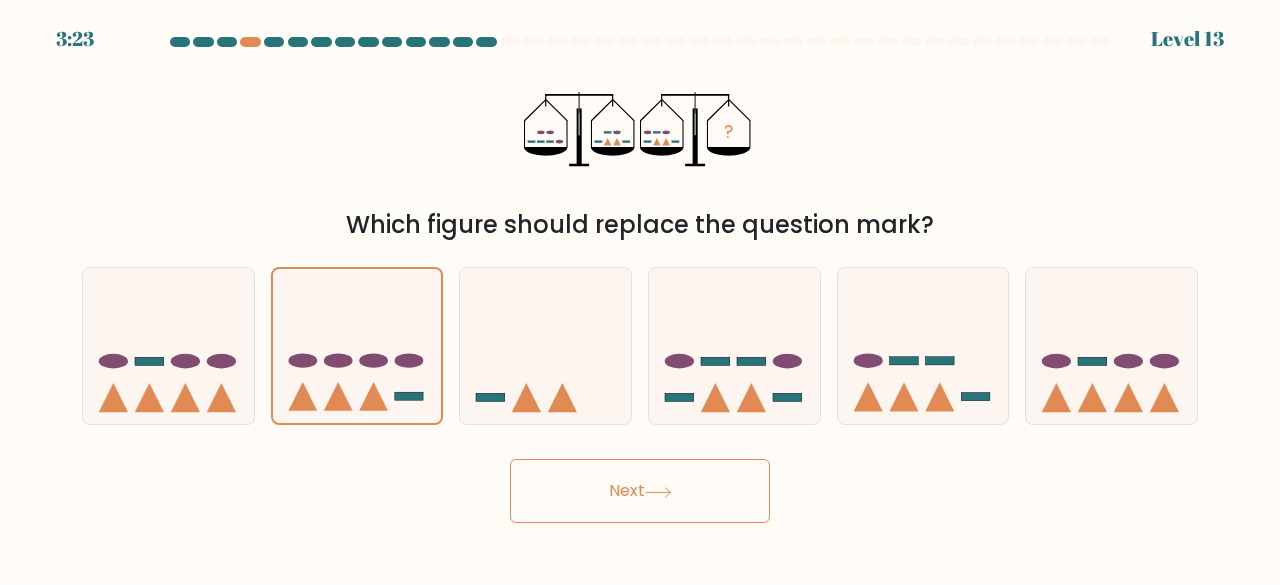 click on "Next" at bounding box center (640, 491) 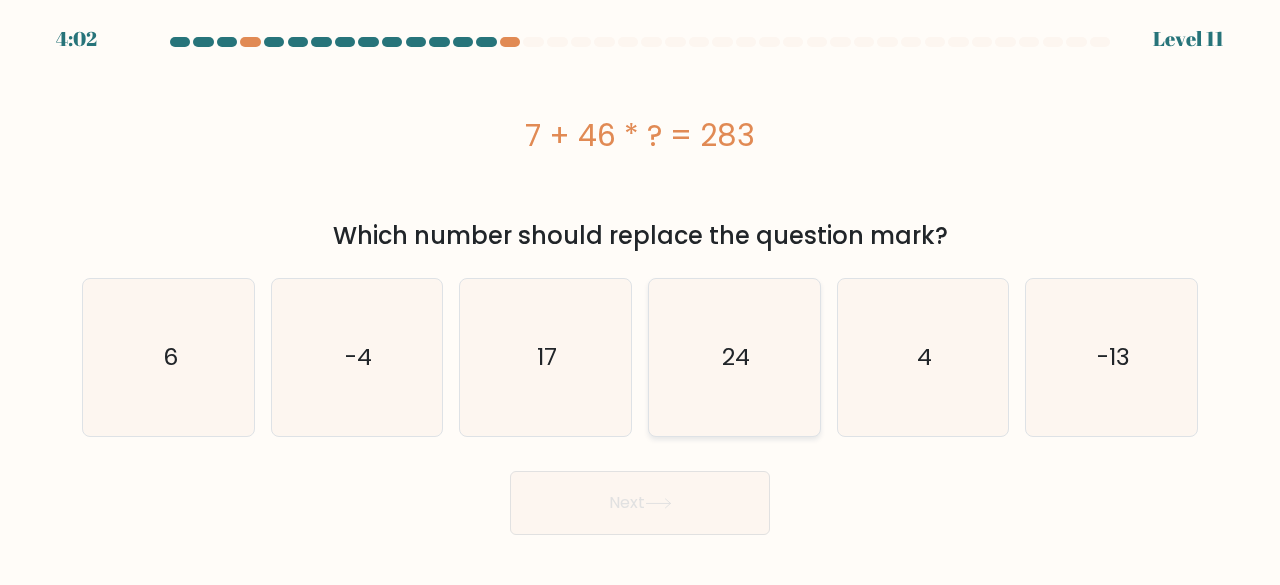 click on "24" 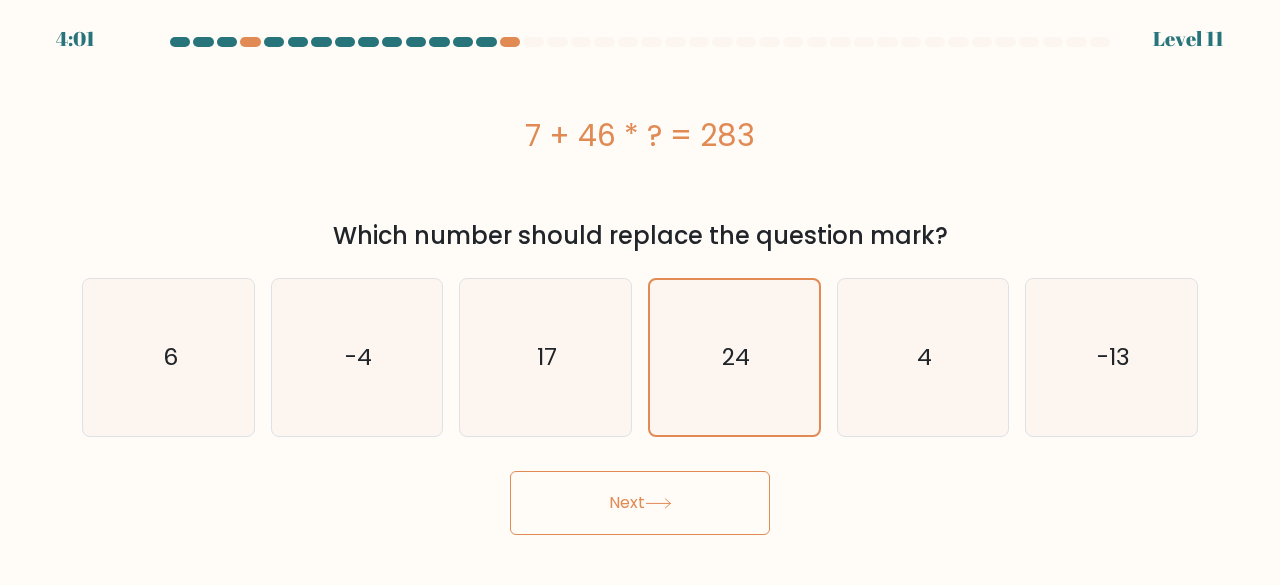 click 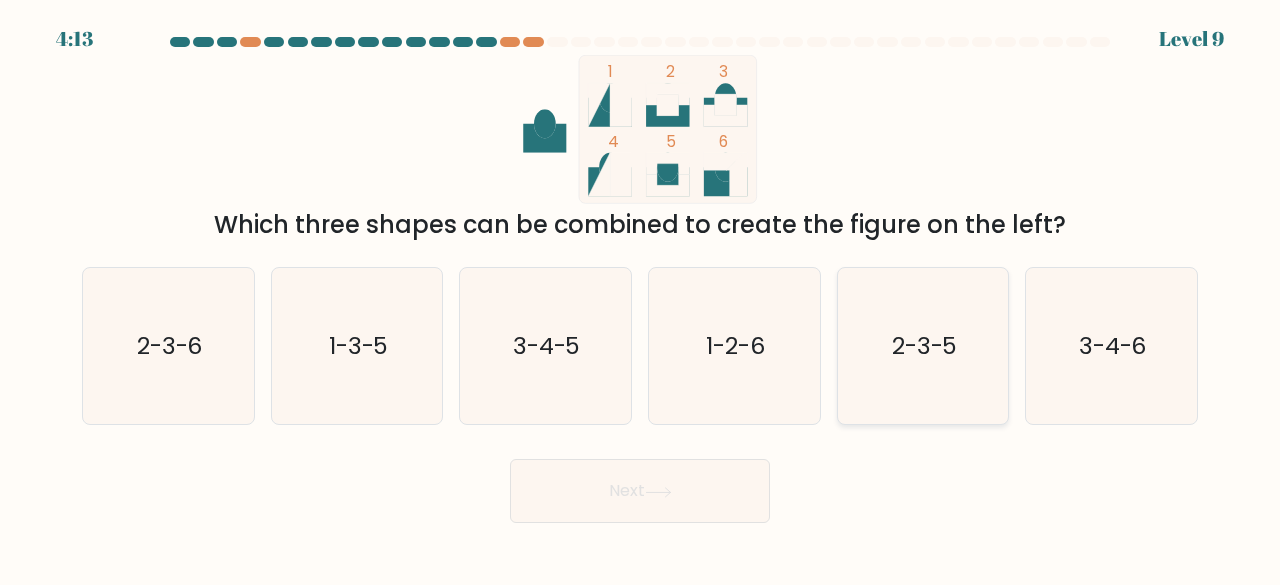 drag, startPoint x: 944, startPoint y: 333, endPoint x: 900, endPoint y: 368, distance: 56.22277 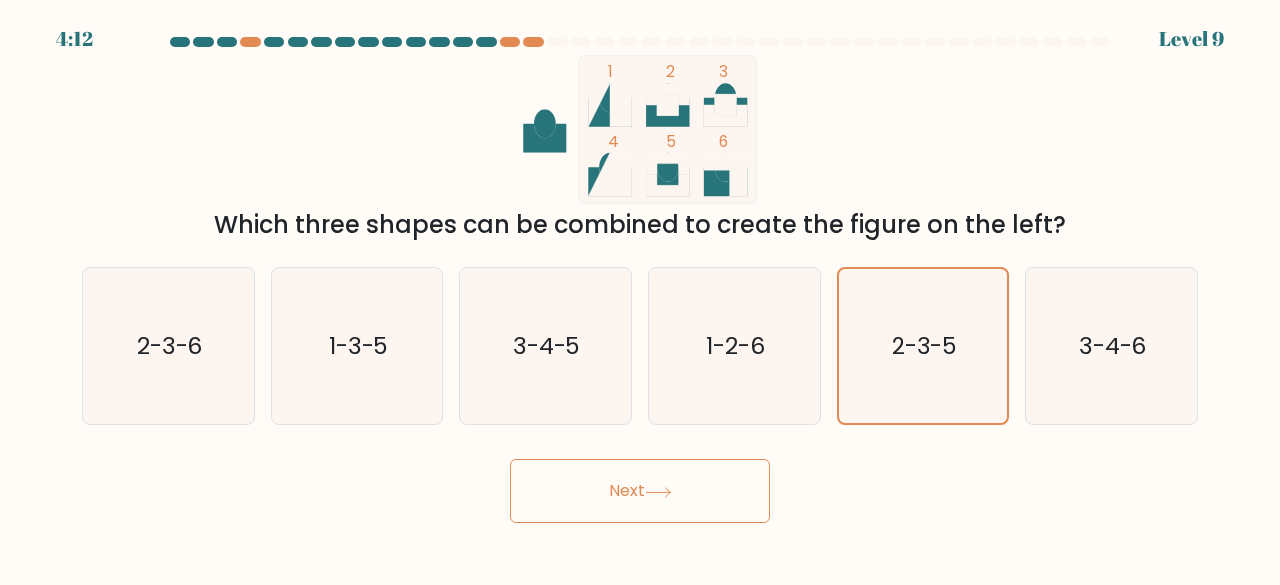 click on "Next" at bounding box center (640, 491) 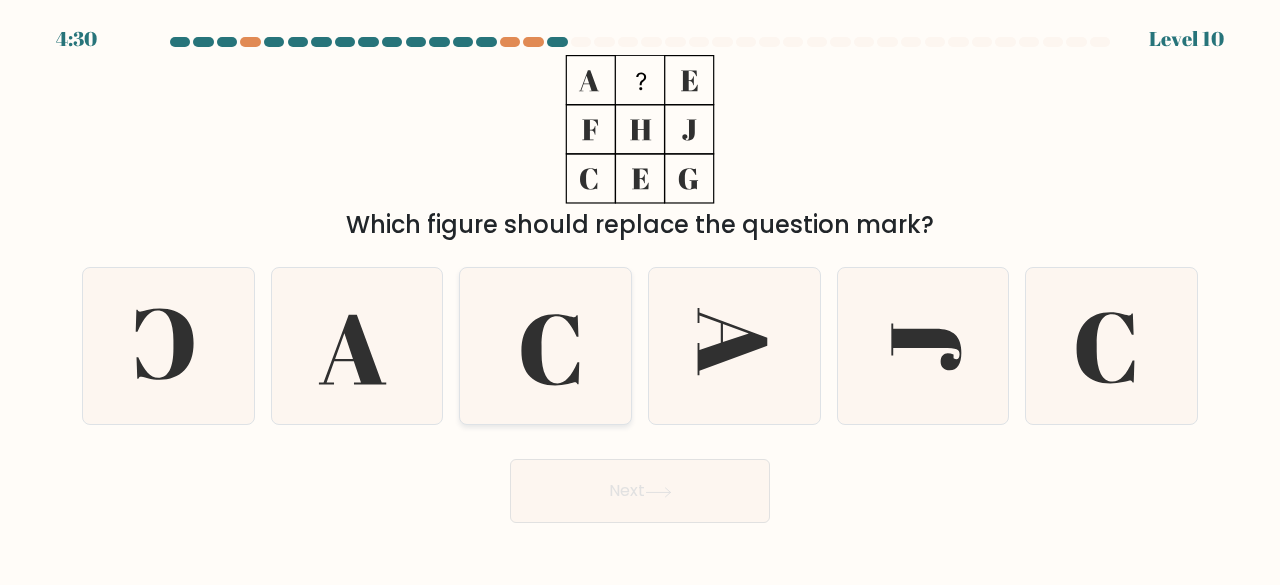 click 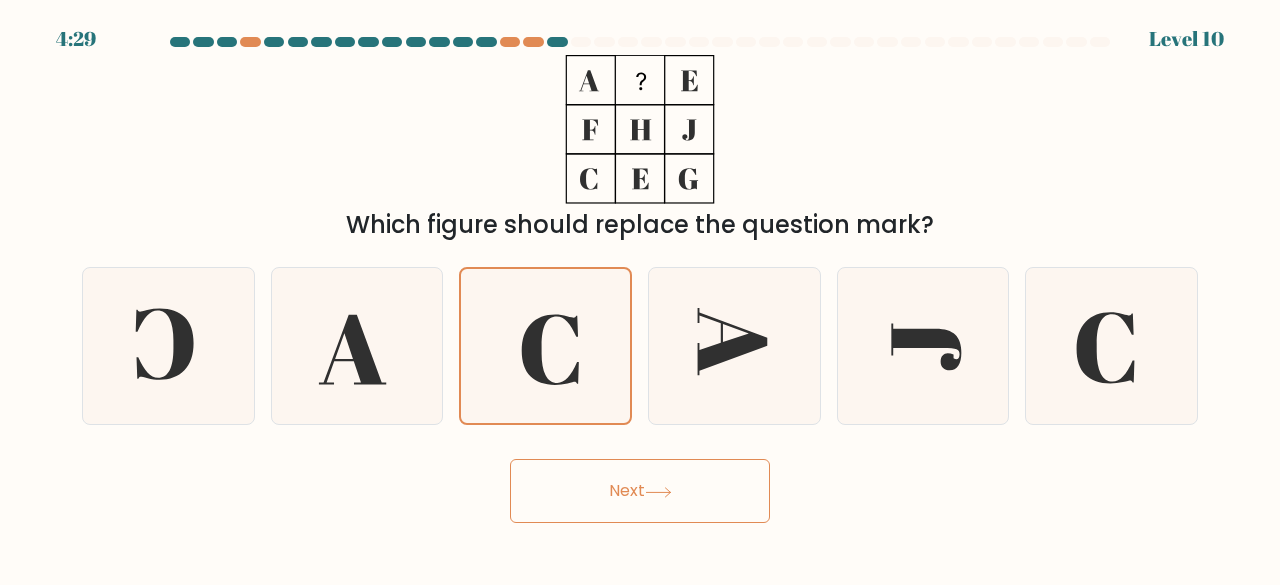 drag, startPoint x: 650, startPoint y: 491, endPoint x: 639, endPoint y: 481, distance: 14.866069 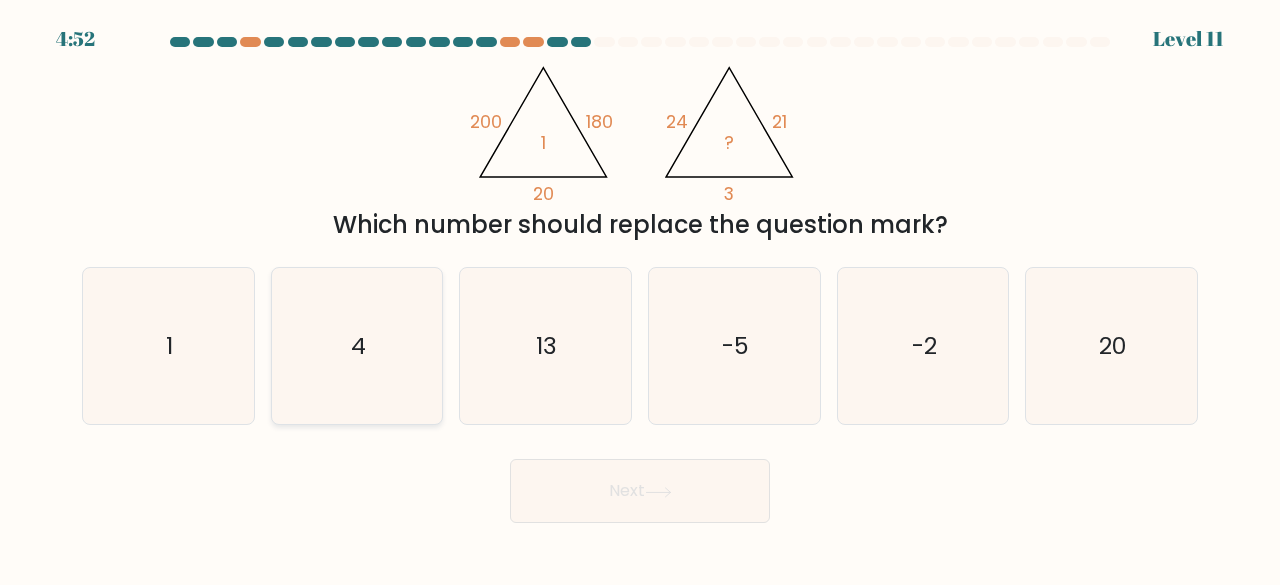 click on "4" 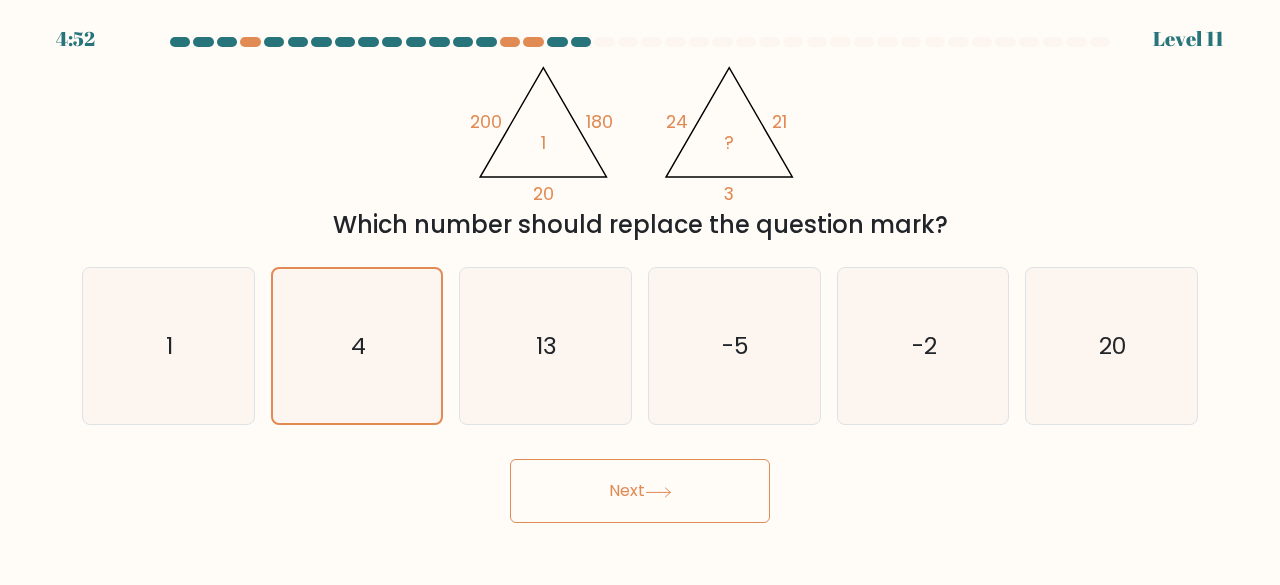 click on "Next" at bounding box center [640, 491] 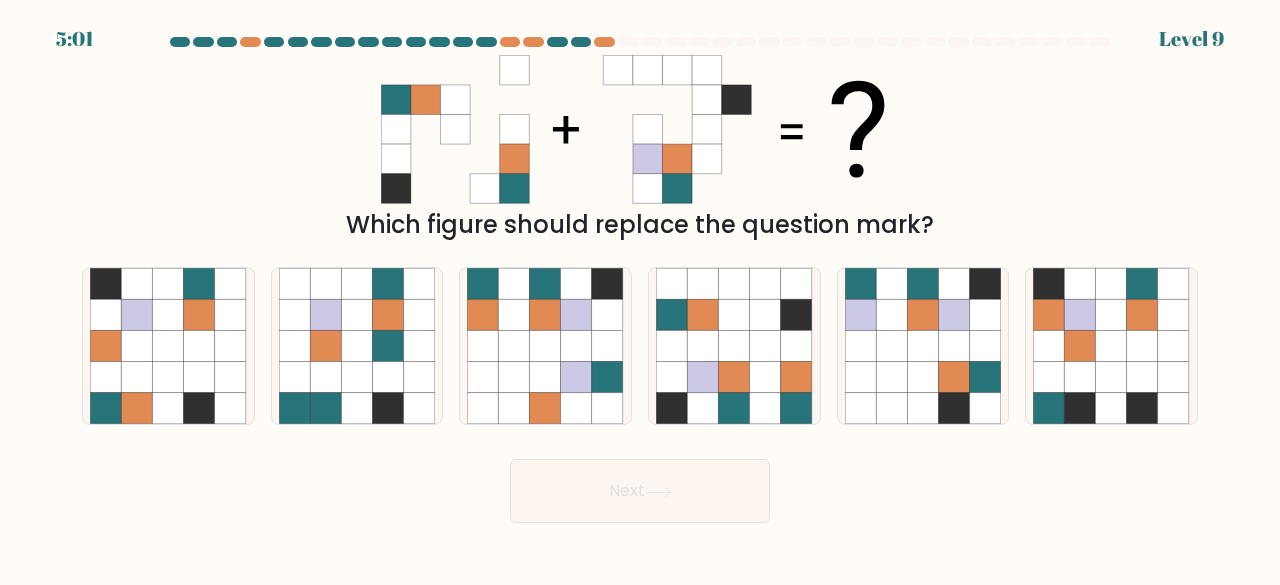drag, startPoint x: 209, startPoint y: 367, endPoint x: 268, endPoint y: 393, distance: 64.4748 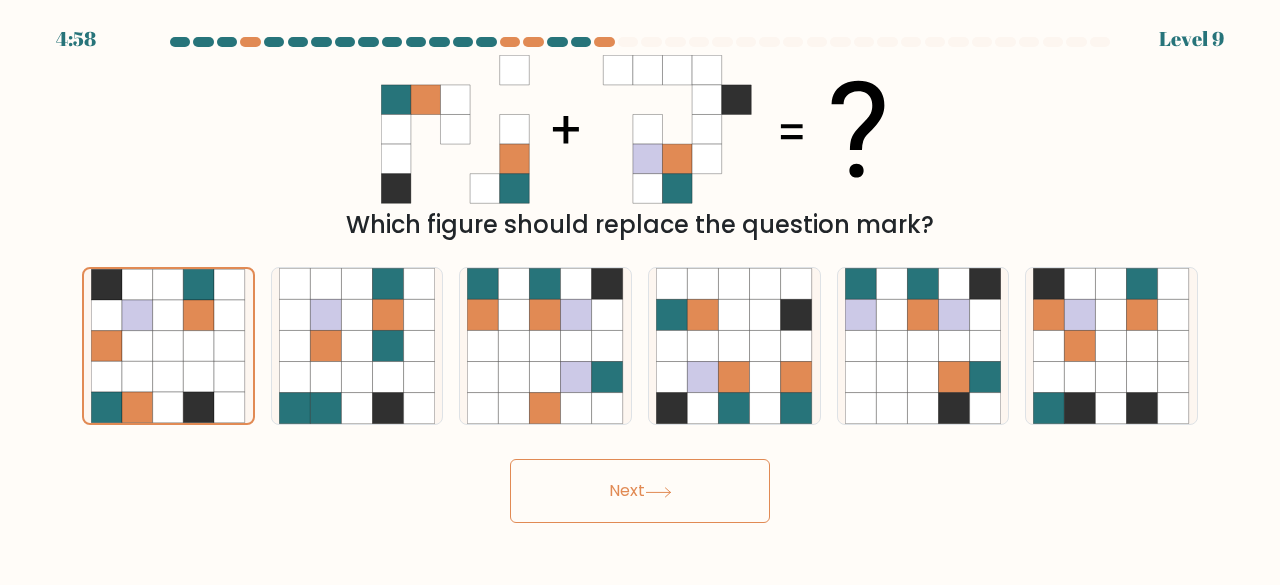 drag, startPoint x: 703, startPoint y: 507, endPoint x: 690, endPoint y: 510, distance: 13.341664 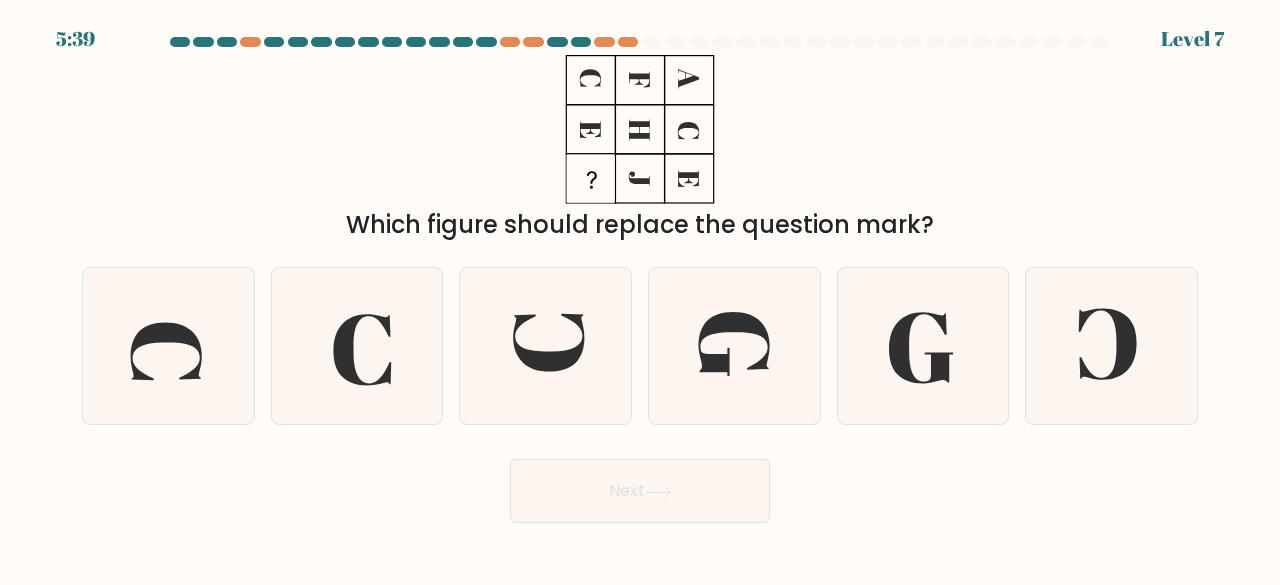 drag, startPoint x: 510, startPoint y: 369, endPoint x: 679, endPoint y: 474, distance: 198.96231 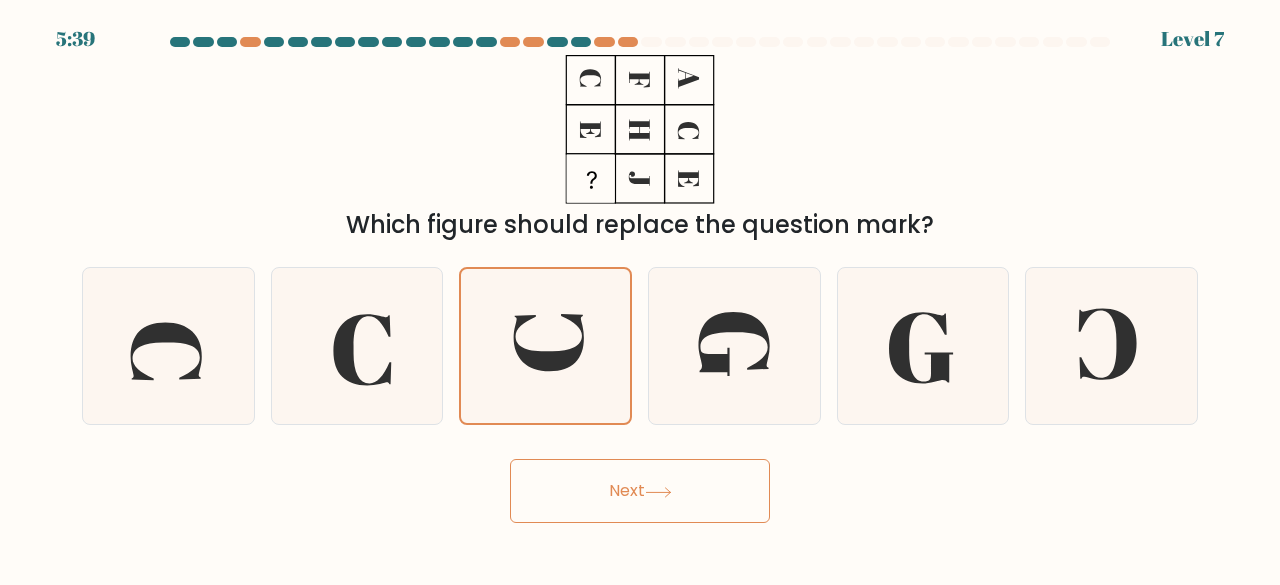 click on "5:39
Level 7" at bounding box center [640, 292] 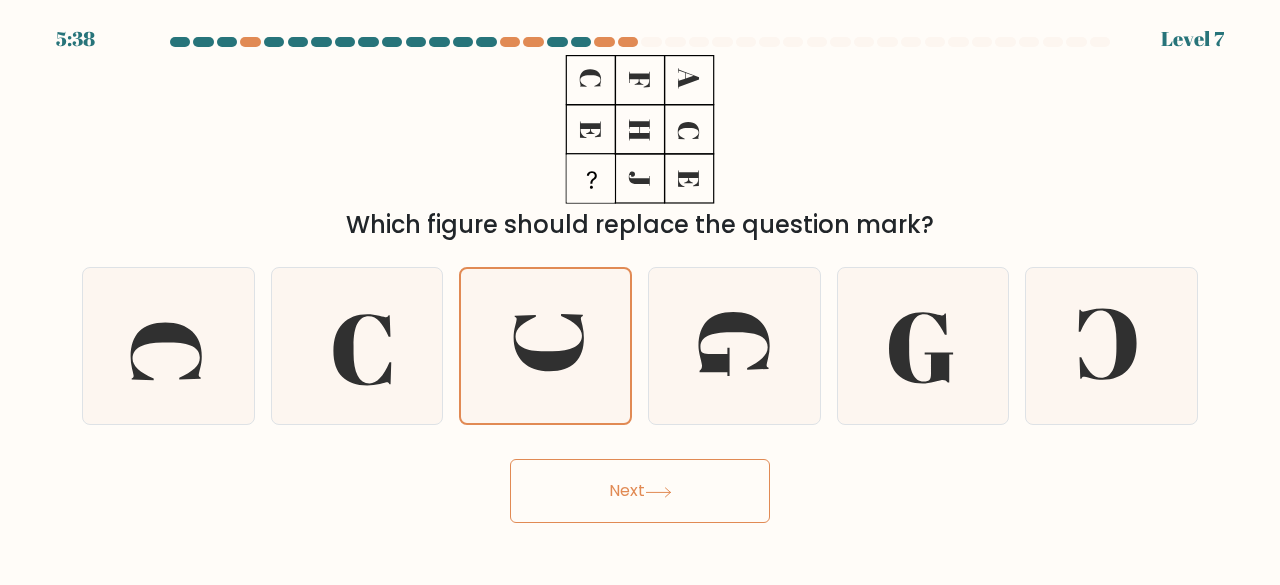 click on "Next" at bounding box center (640, 491) 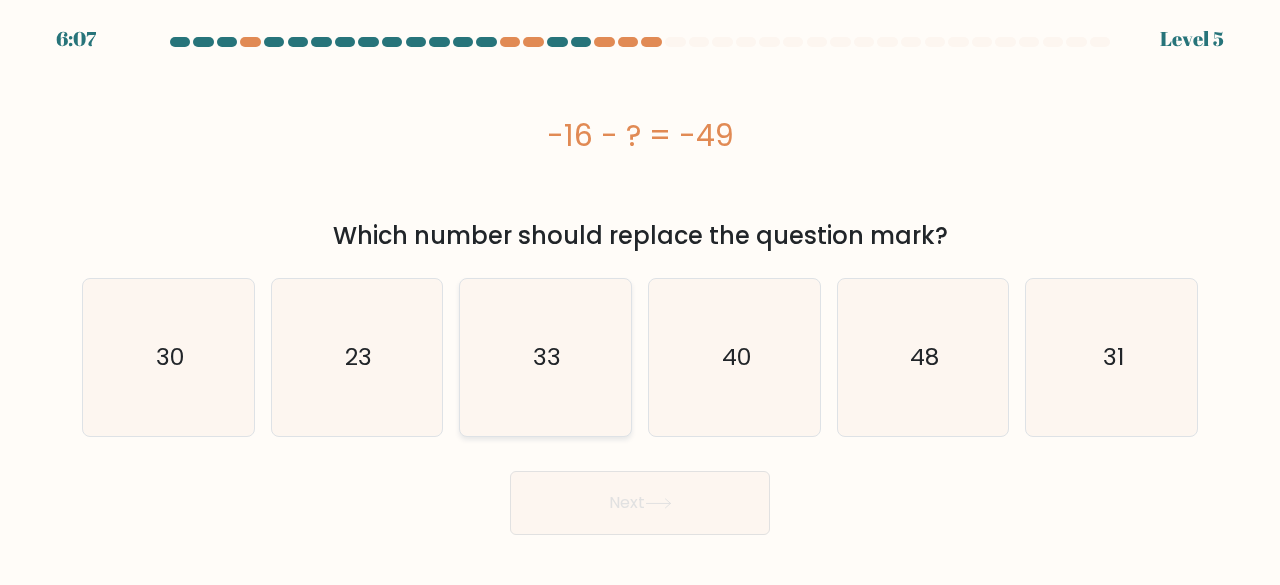 click on "33" 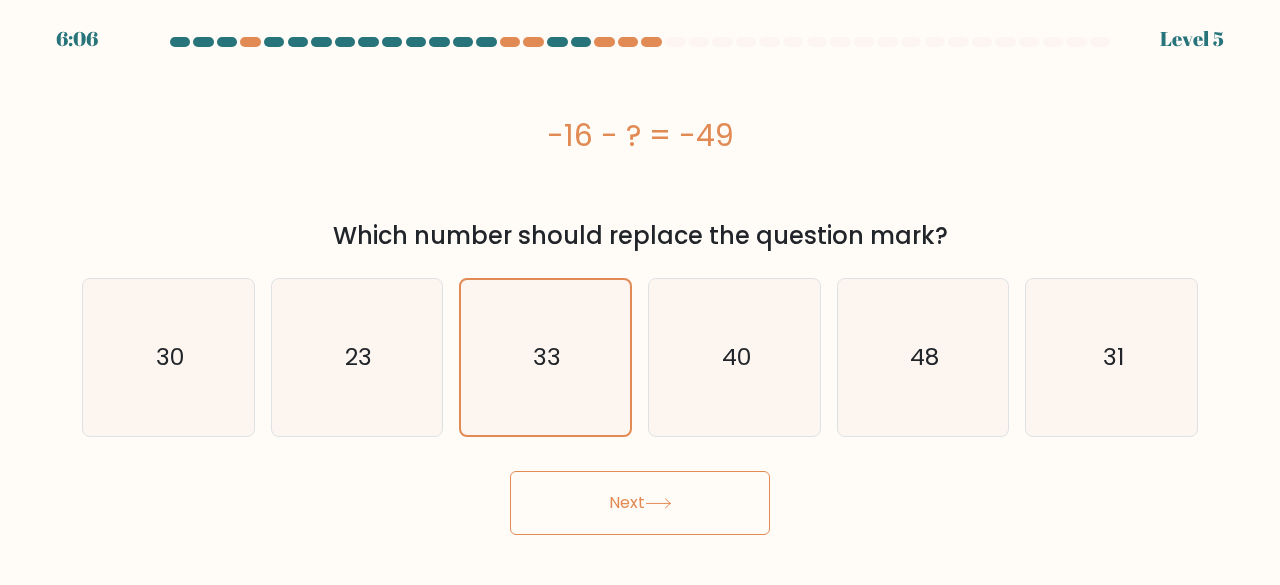 click 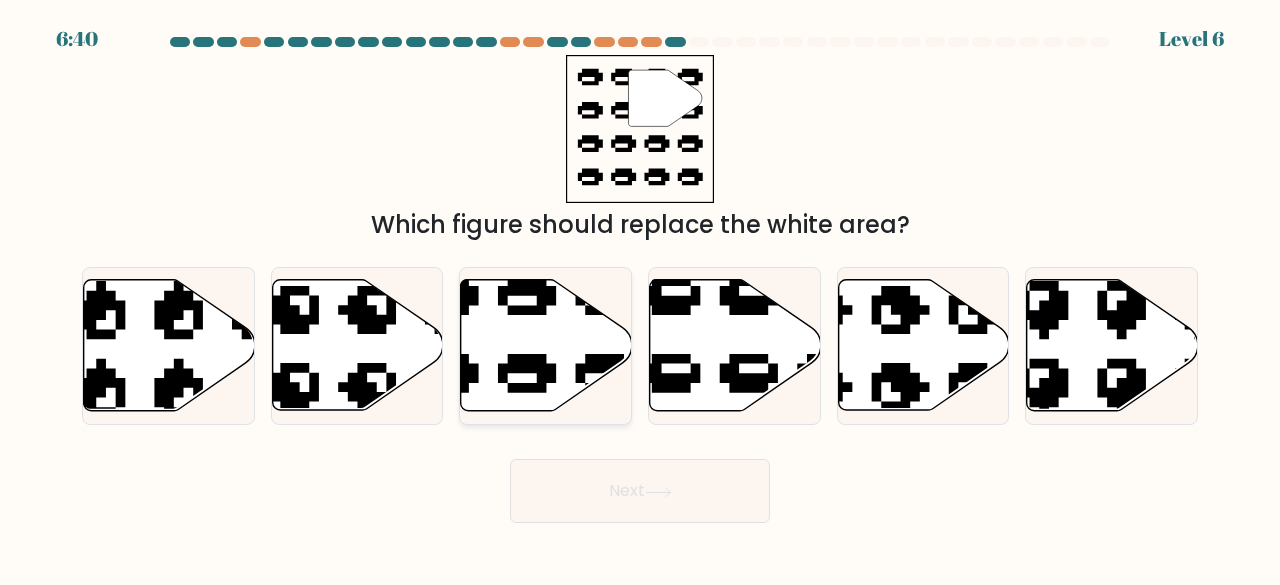 click 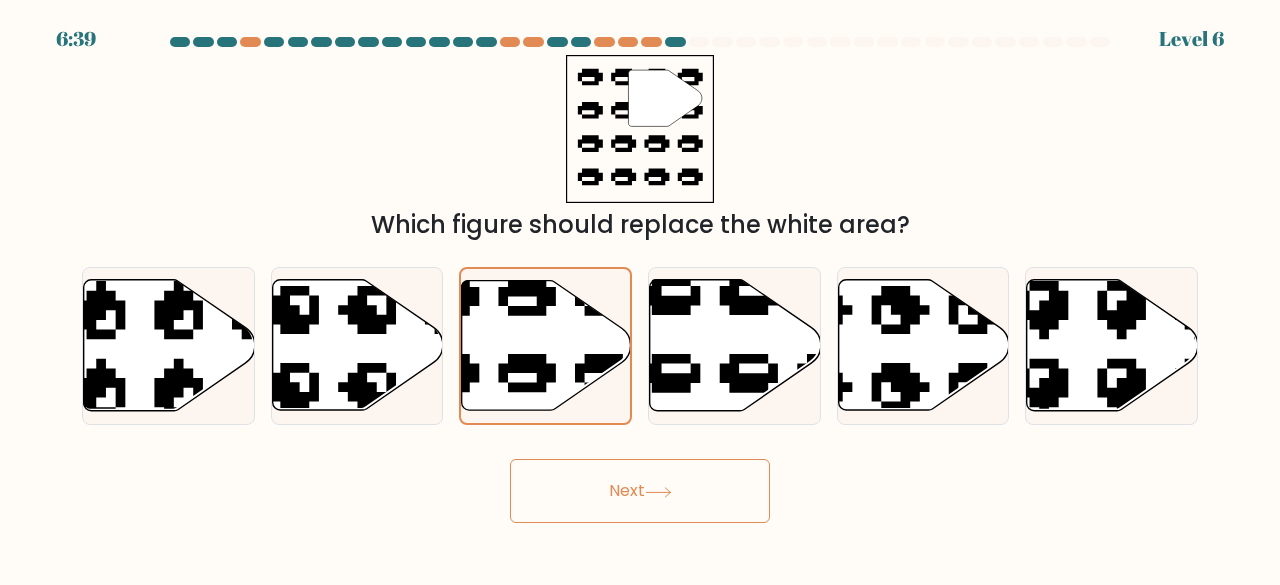 click on "Next" at bounding box center [640, 491] 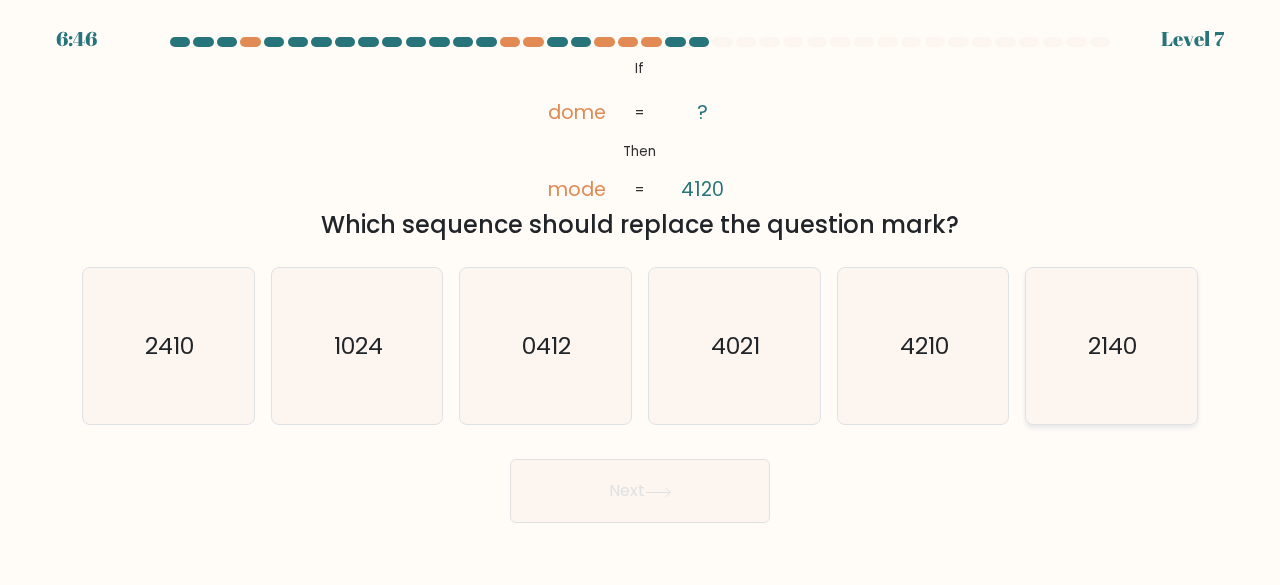 click on "2140" 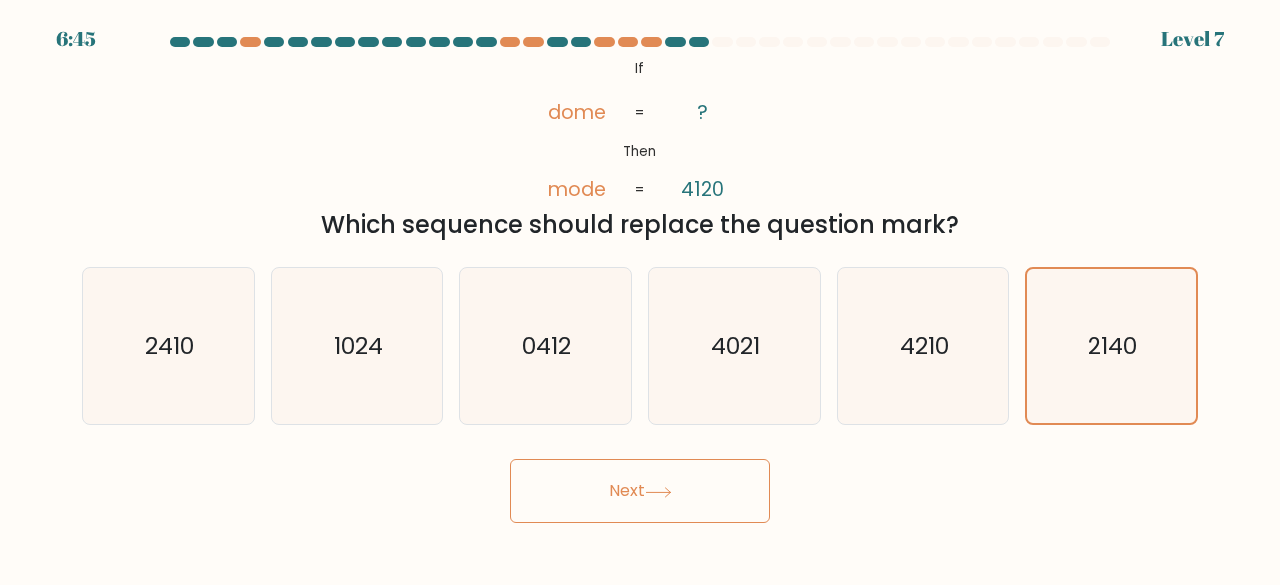 click on "Next" at bounding box center [640, 491] 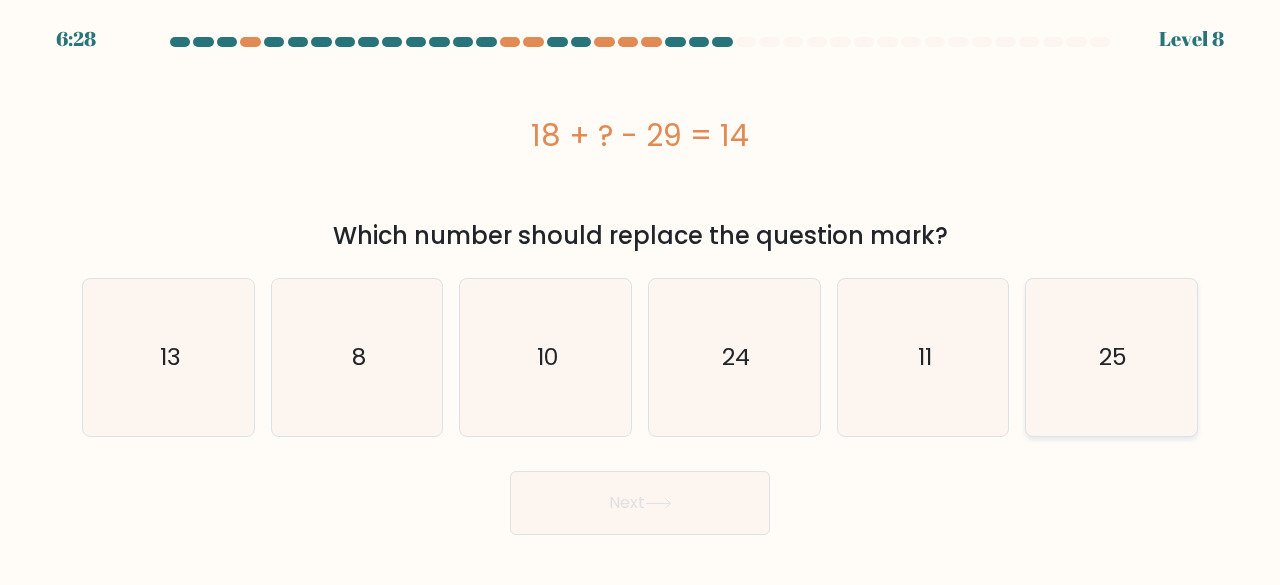 click on "25" 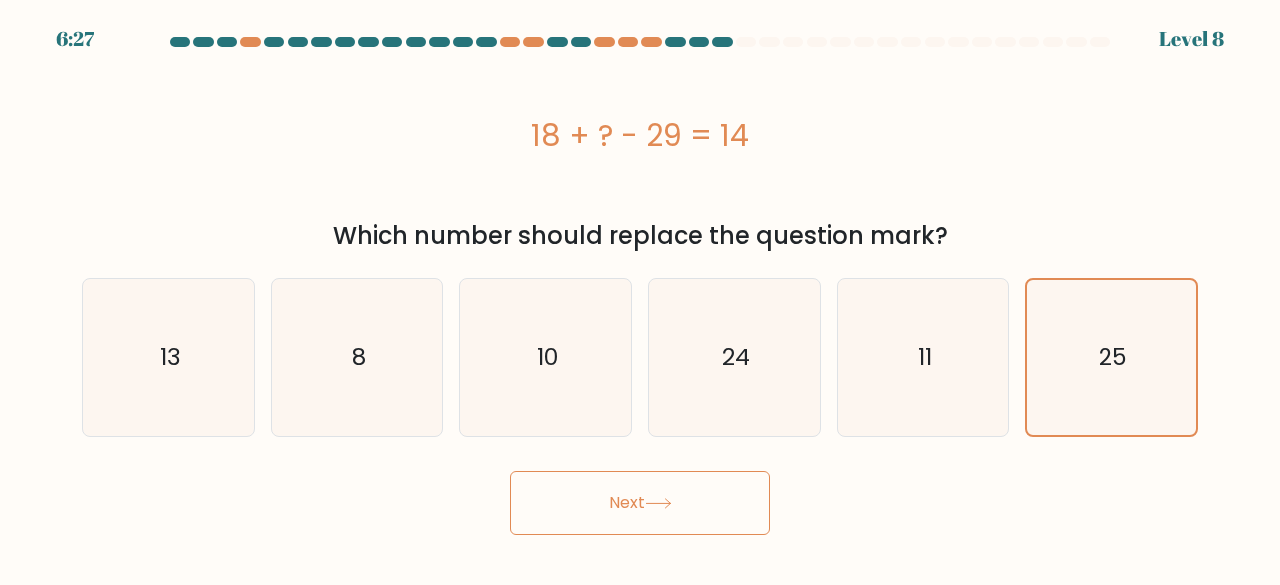 click on "Next" at bounding box center [640, 503] 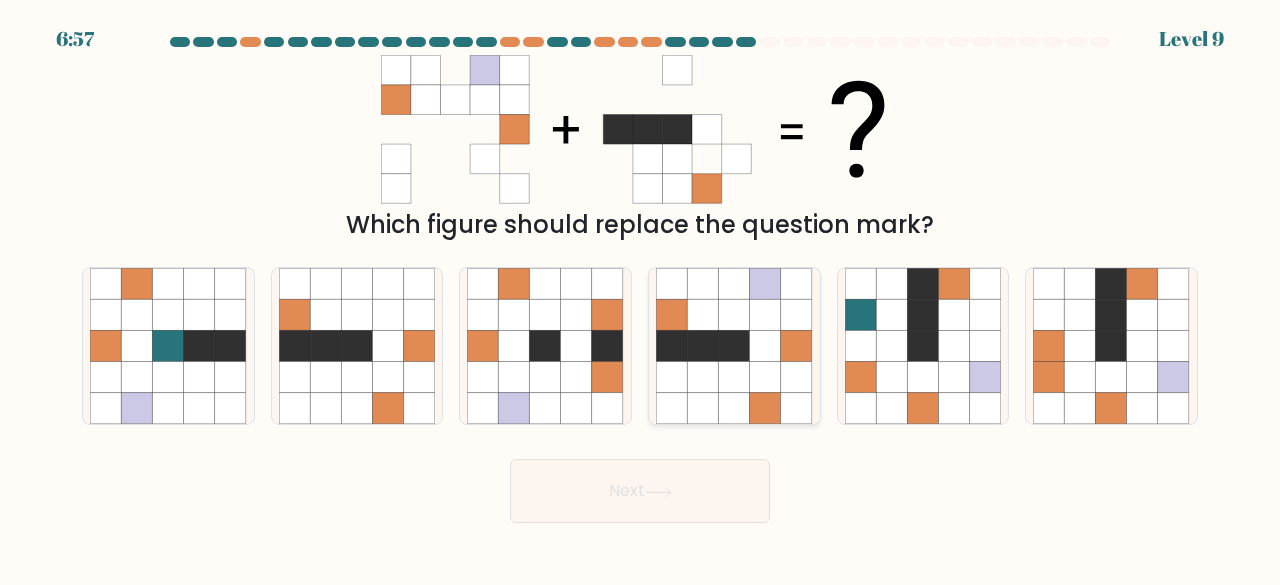 click 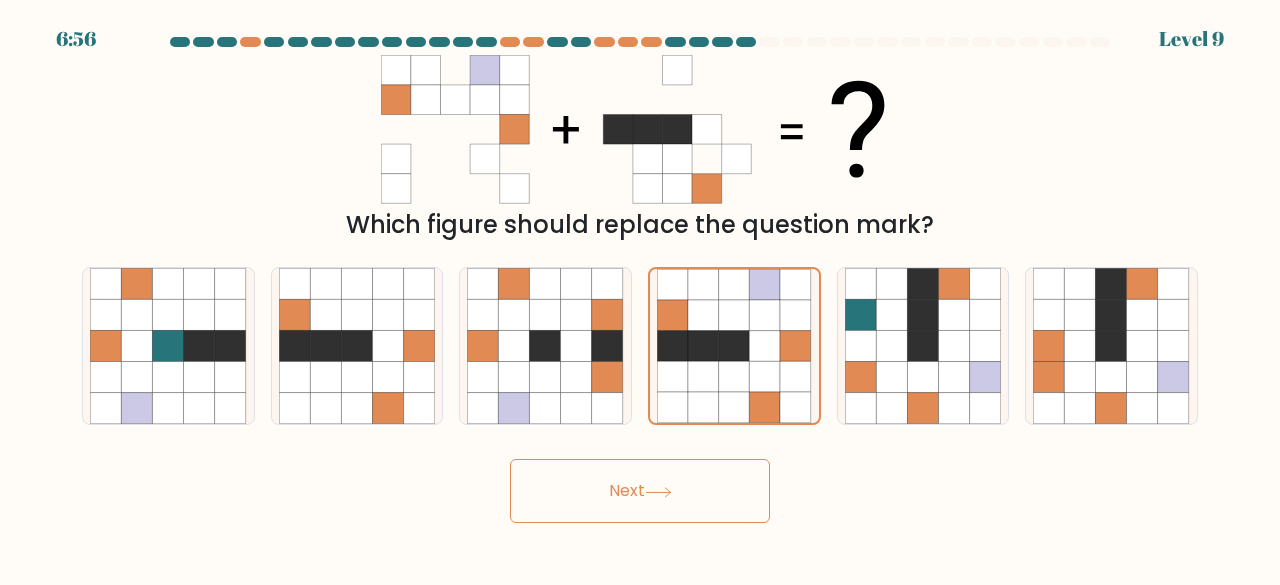 click on "Next" at bounding box center [640, 491] 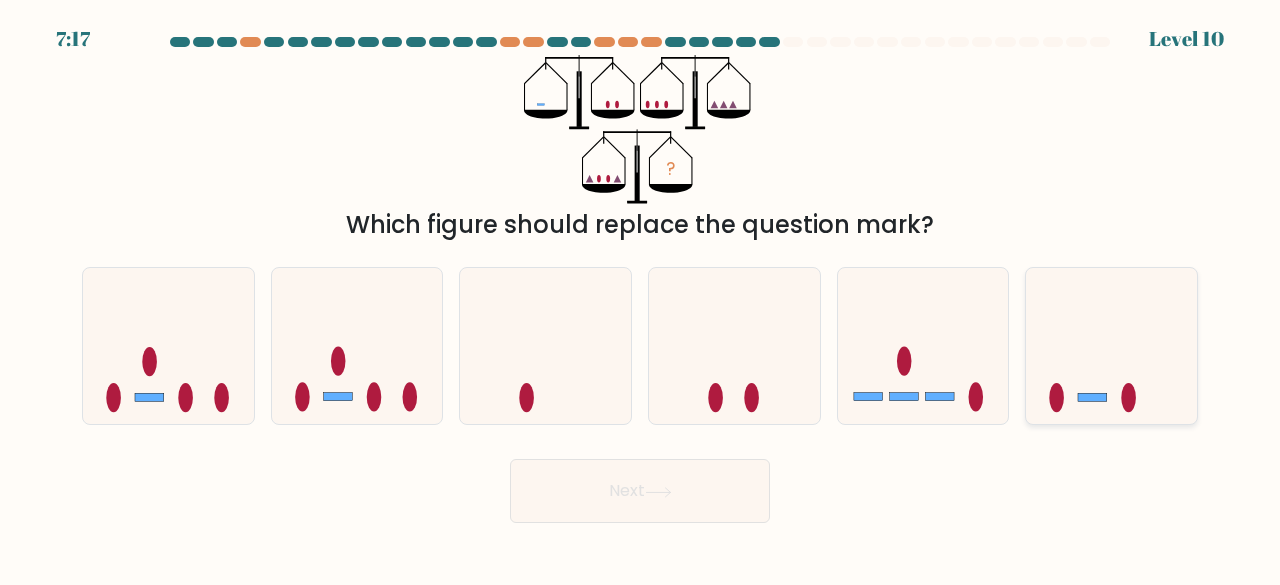 drag, startPoint x: 1062, startPoint y: 422, endPoint x: 960, endPoint y: 446, distance: 104.78549 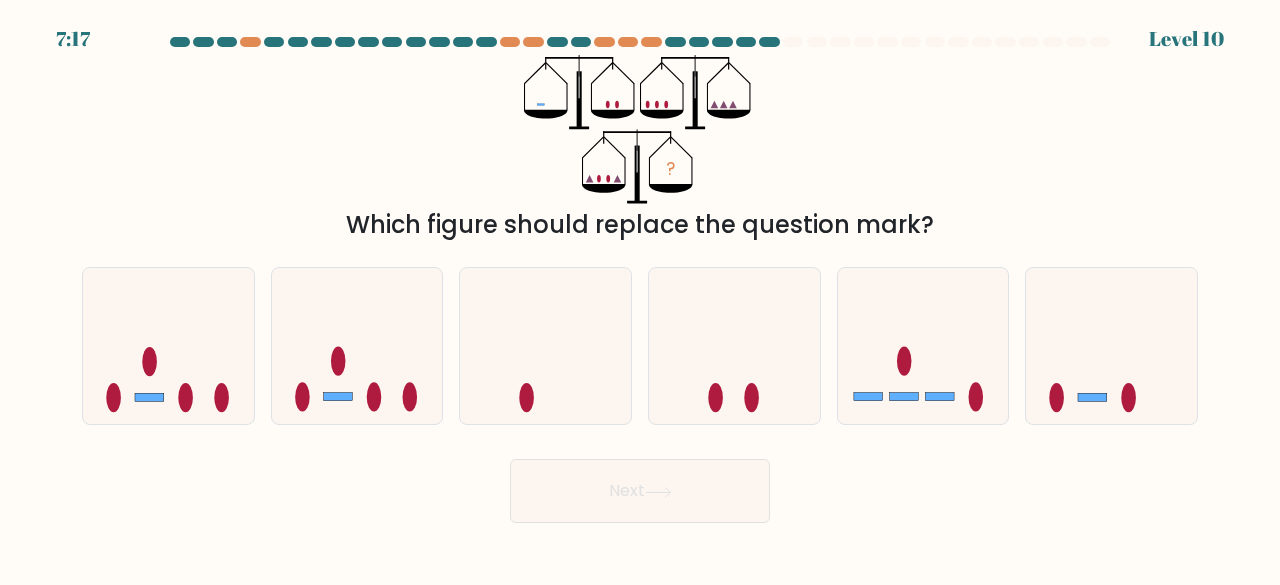 click at bounding box center (1111, 346) 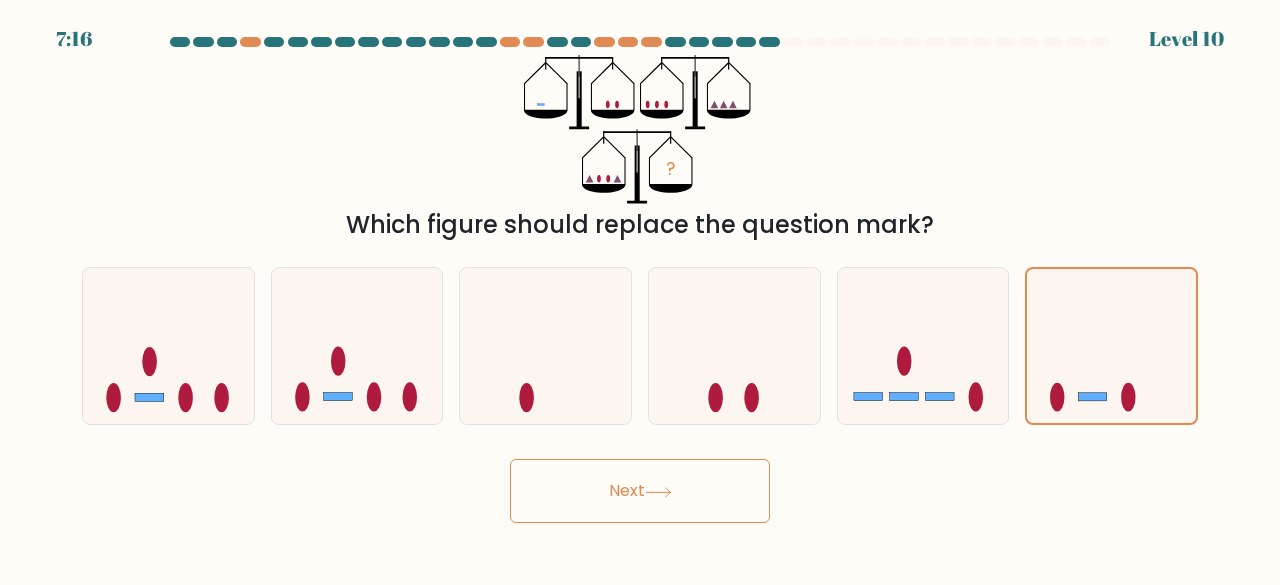 drag, startPoint x: 680, startPoint y: 529, endPoint x: 698, endPoint y: 499, distance: 34.98571 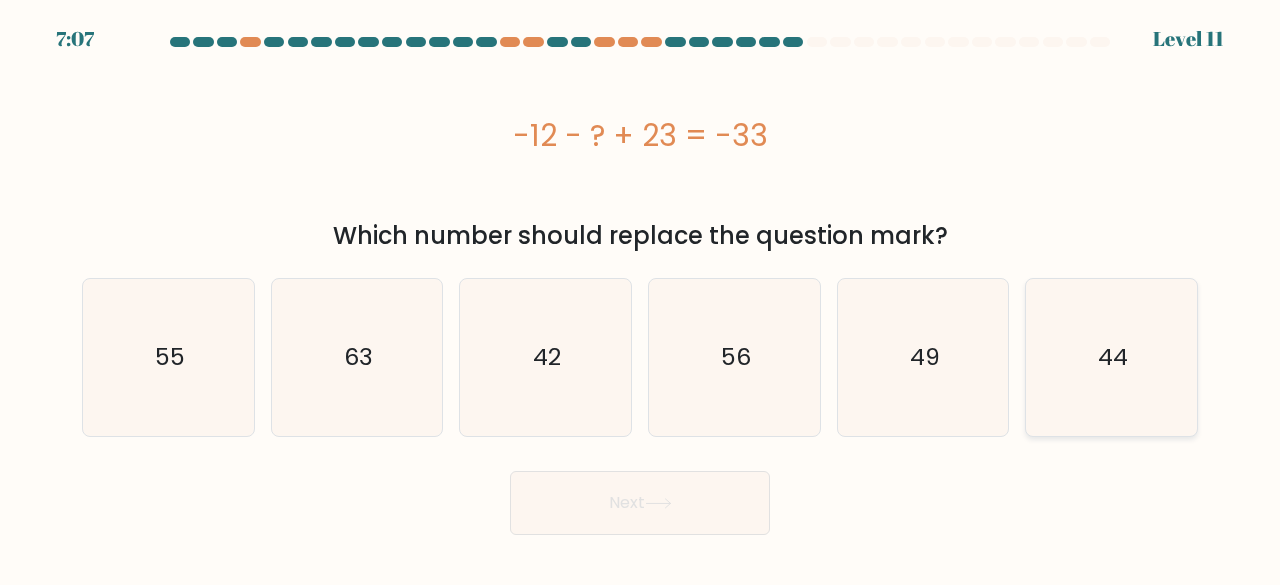 click on "44" 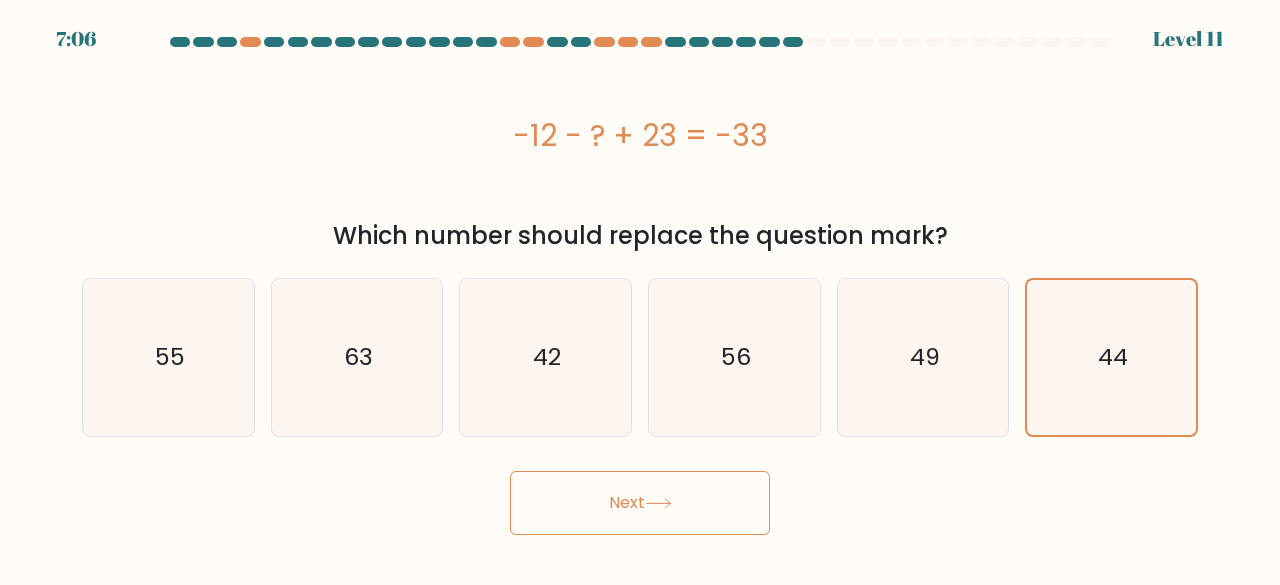 click on "Next" at bounding box center [640, 503] 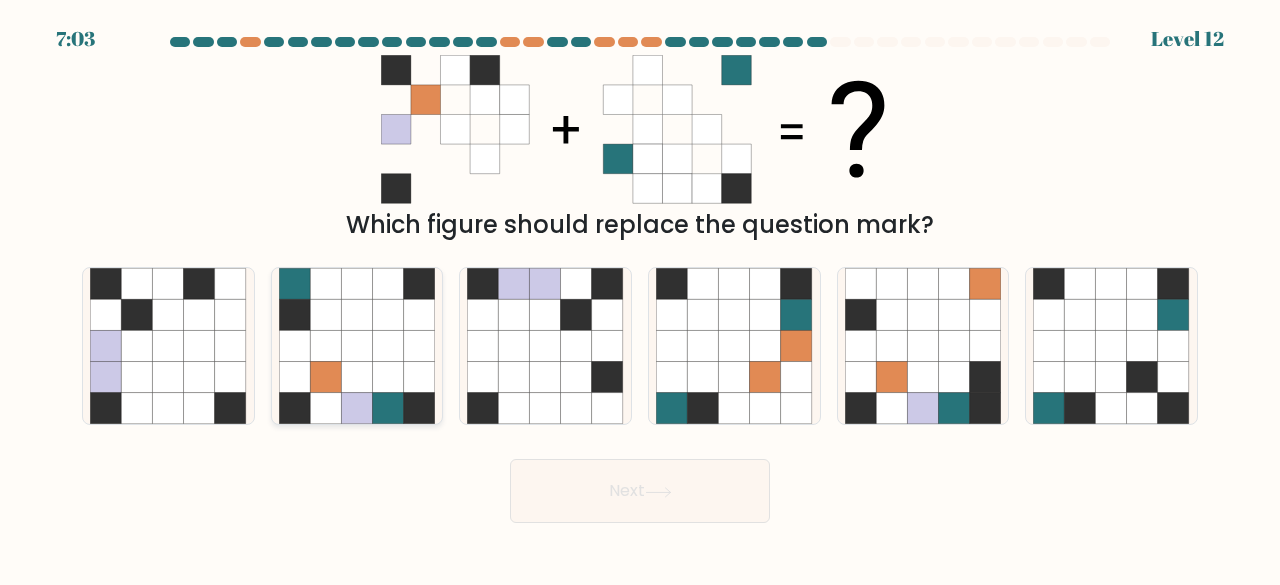click 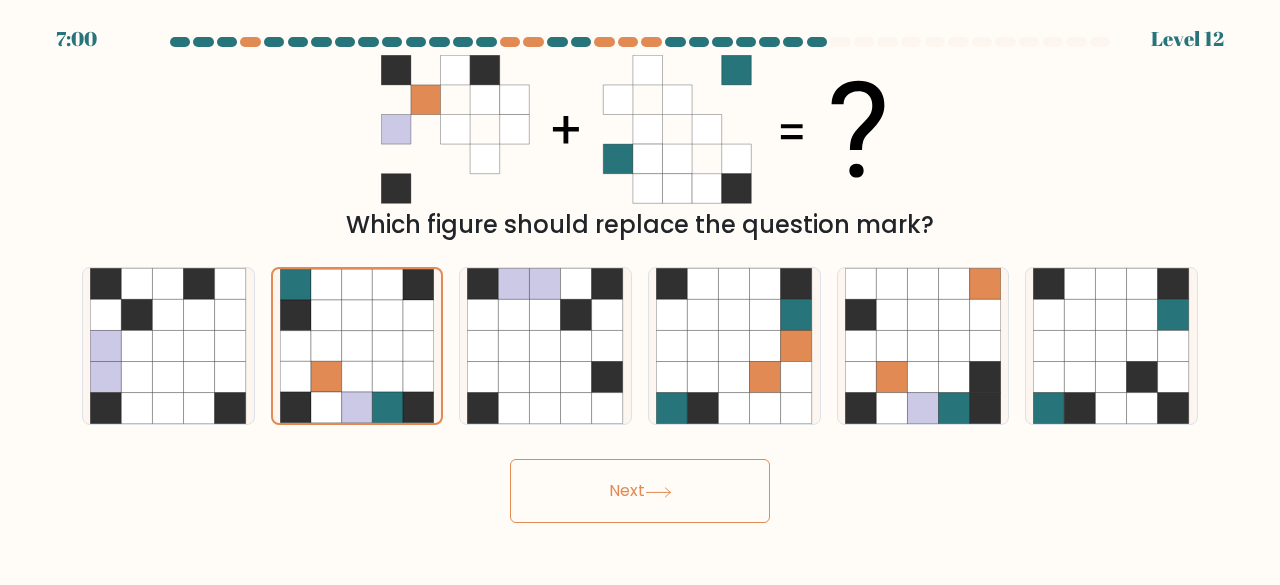 click on "Next" at bounding box center (640, 491) 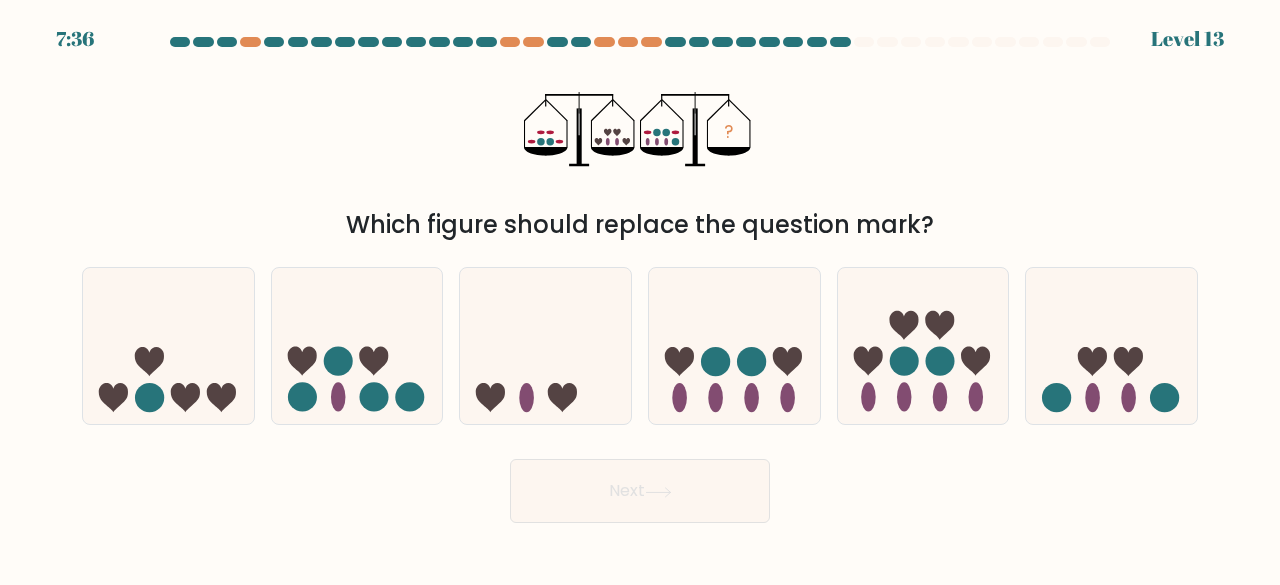 drag, startPoint x: 1140, startPoint y: 373, endPoint x: 993, endPoint y: 431, distance: 158.02847 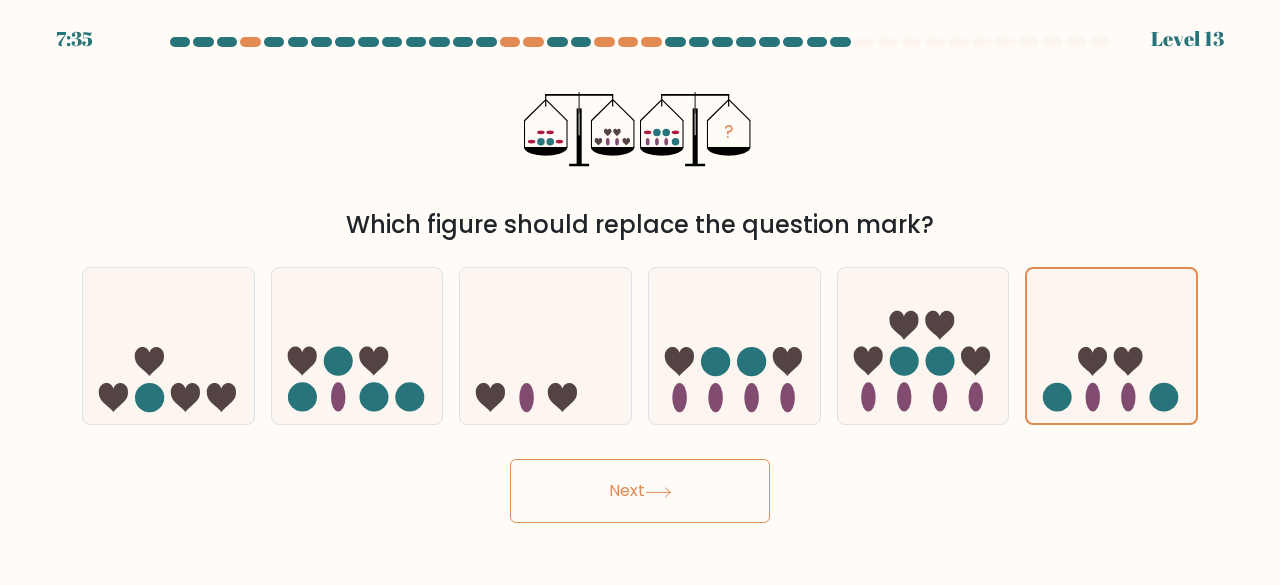 click on "Next" at bounding box center (640, 491) 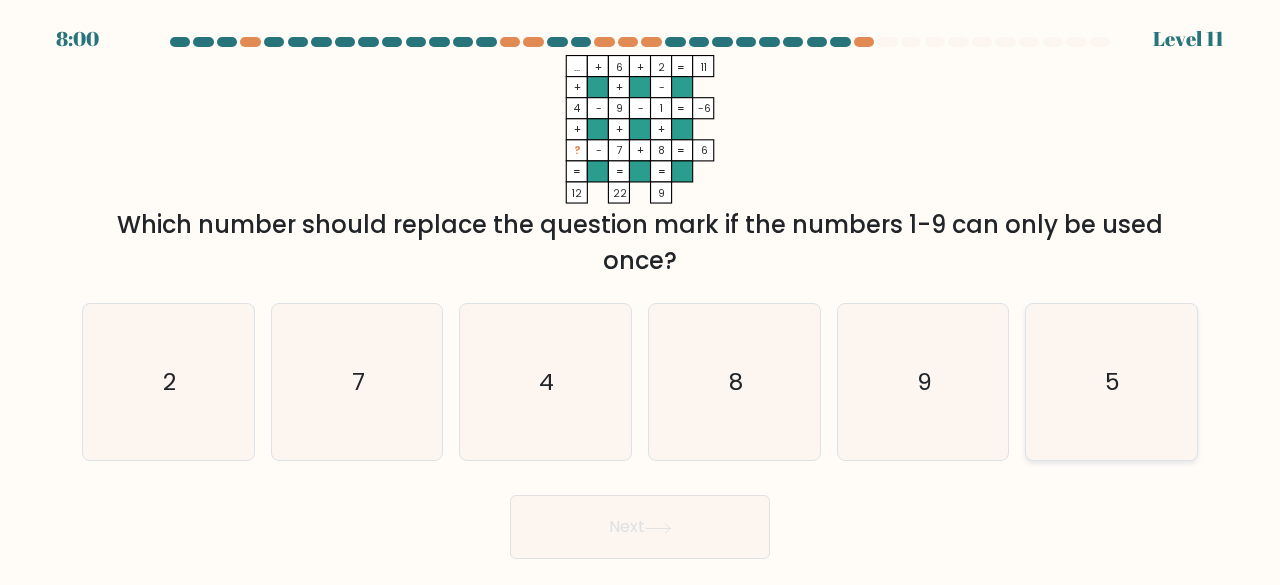 click on "5" 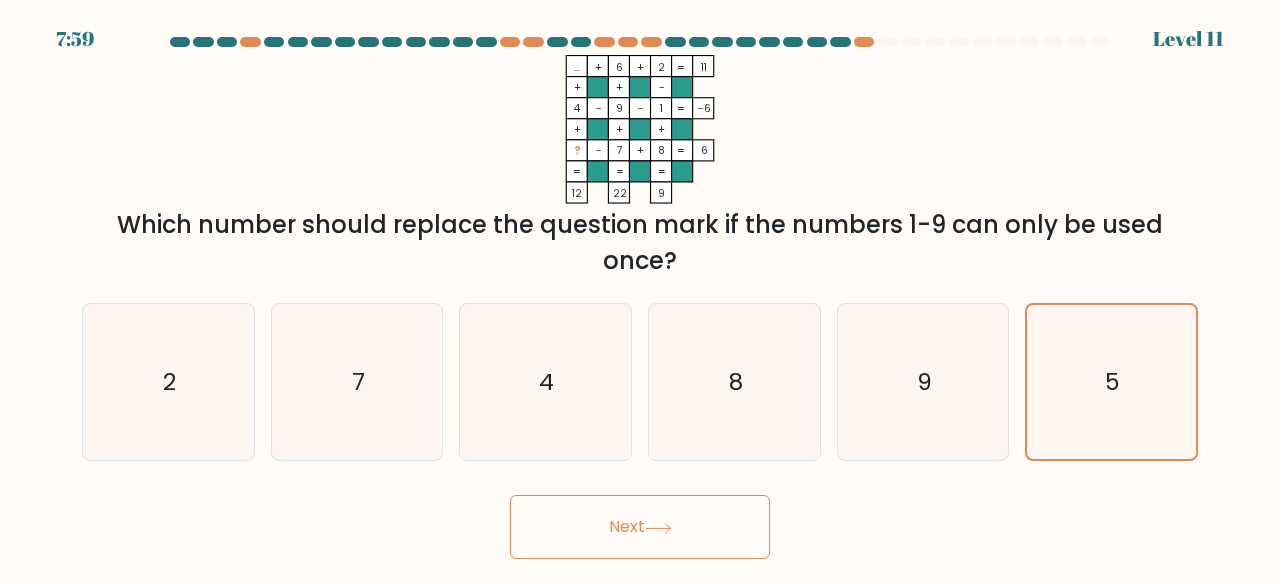 click on "Next" at bounding box center (640, 527) 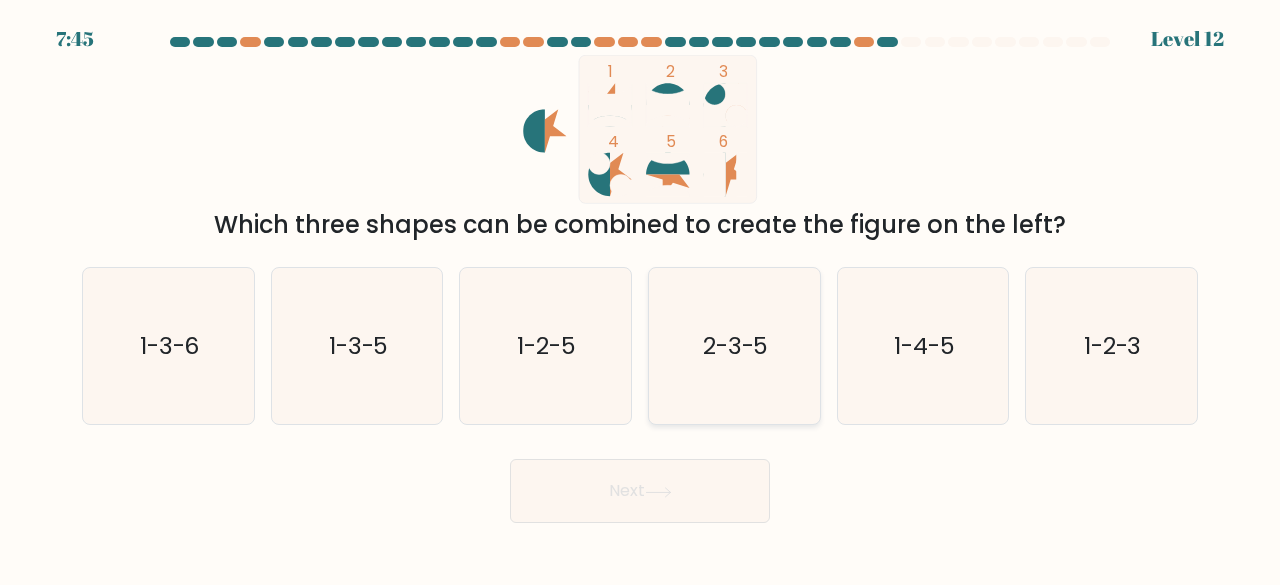 click on "2-3-5" 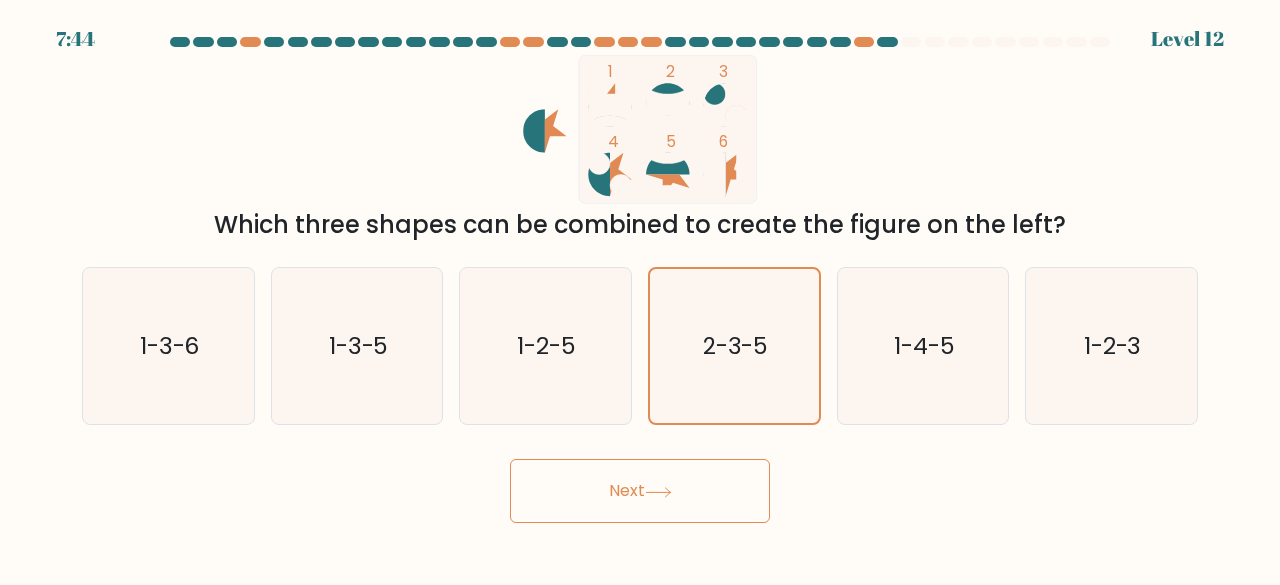click on "Next" at bounding box center [640, 491] 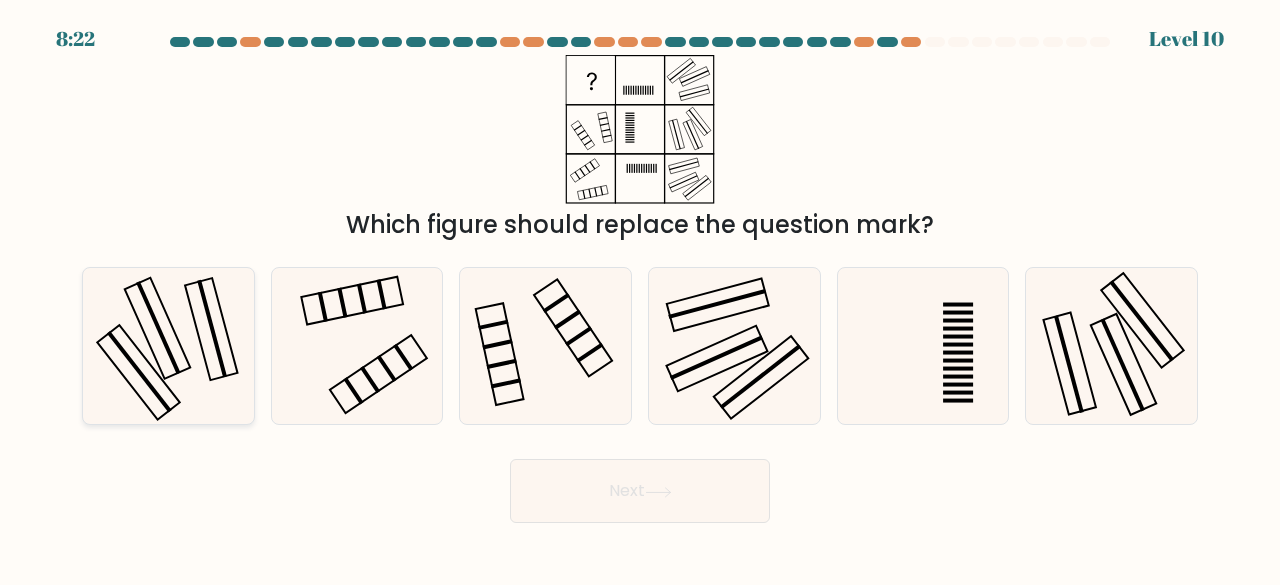 drag, startPoint x: 154, startPoint y: 399, endPoint x: 444, endPoint y: 453, distance: 294.98474 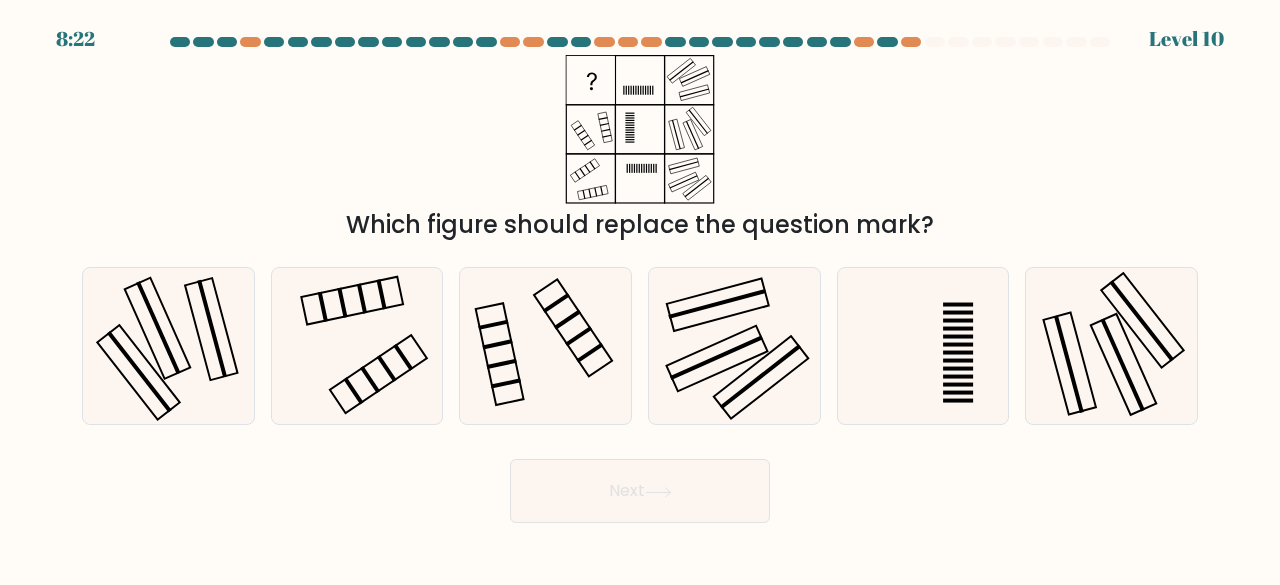 click 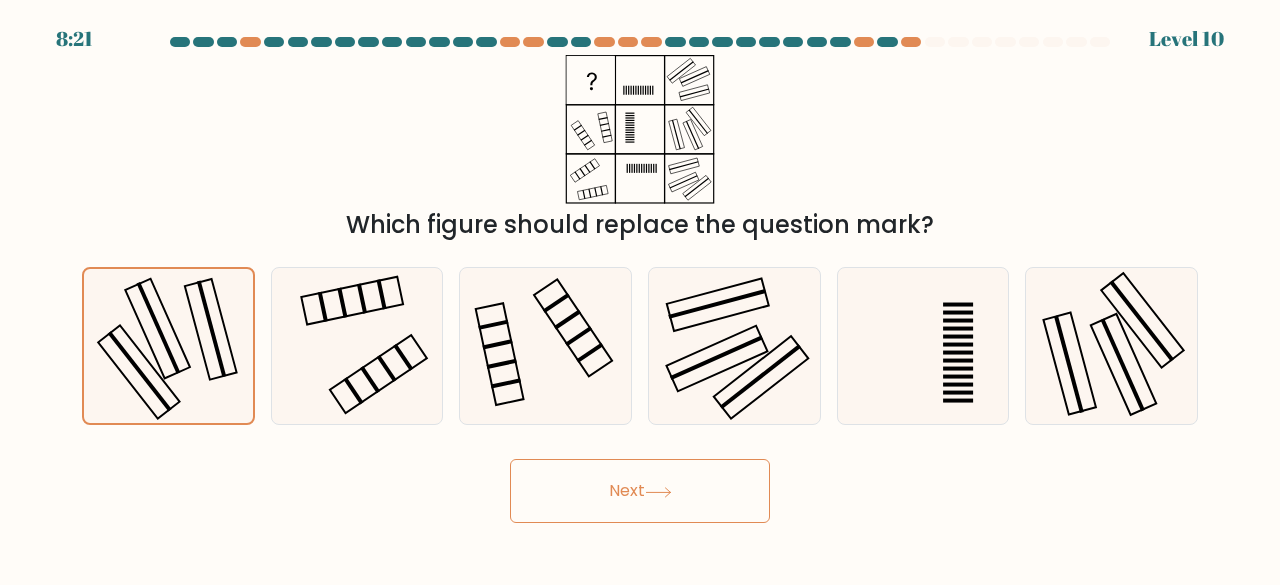 click 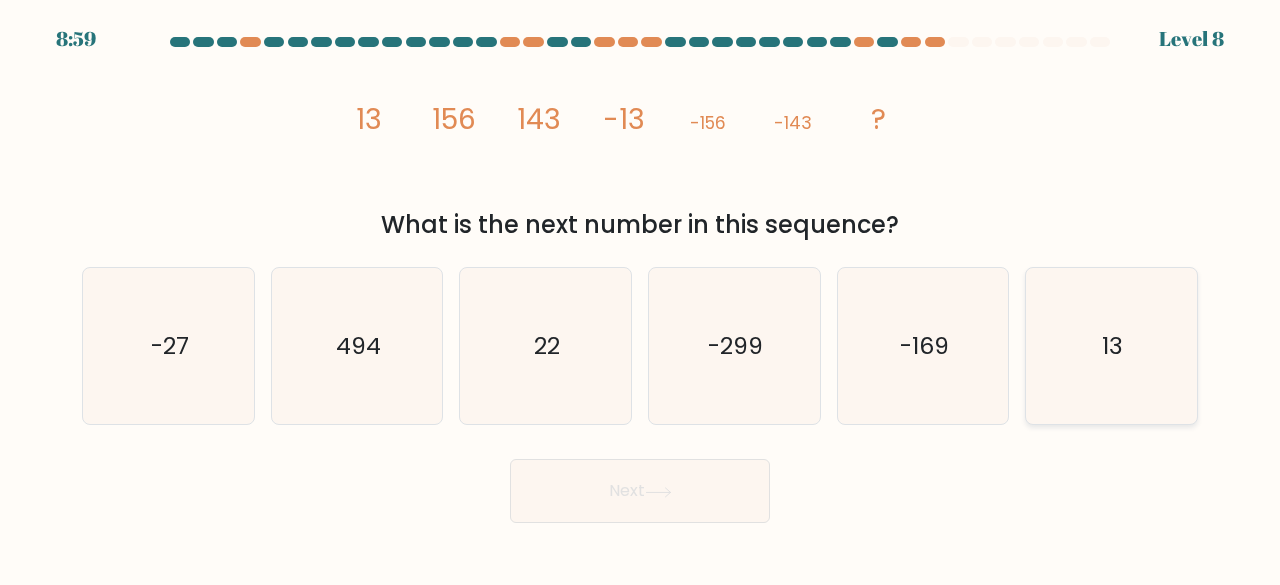click on "13" 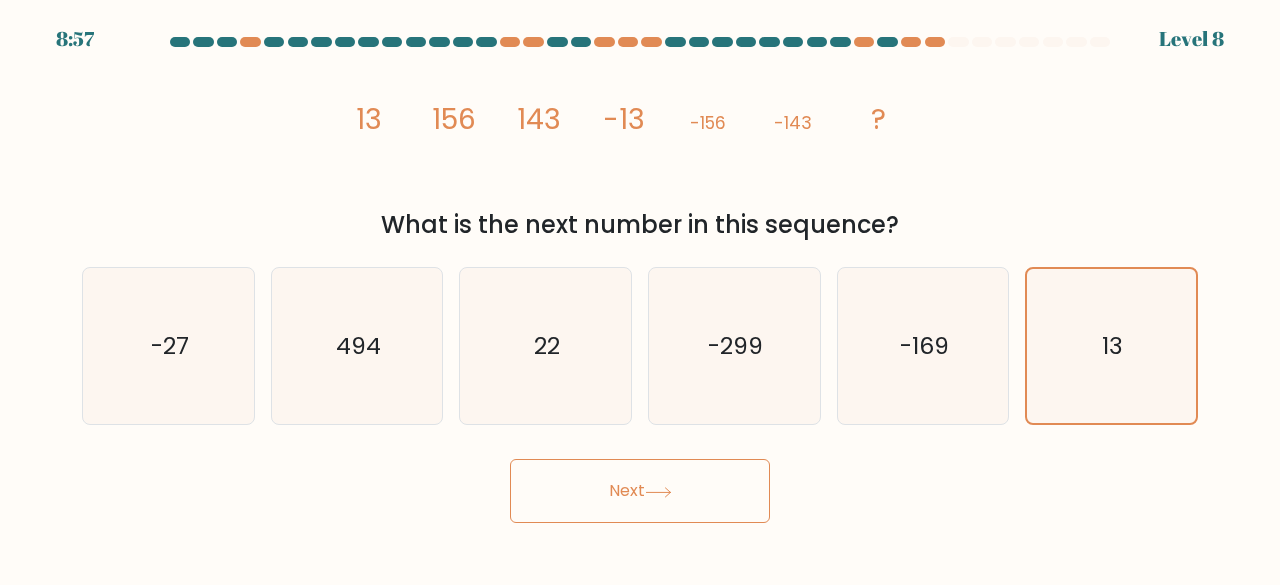 click 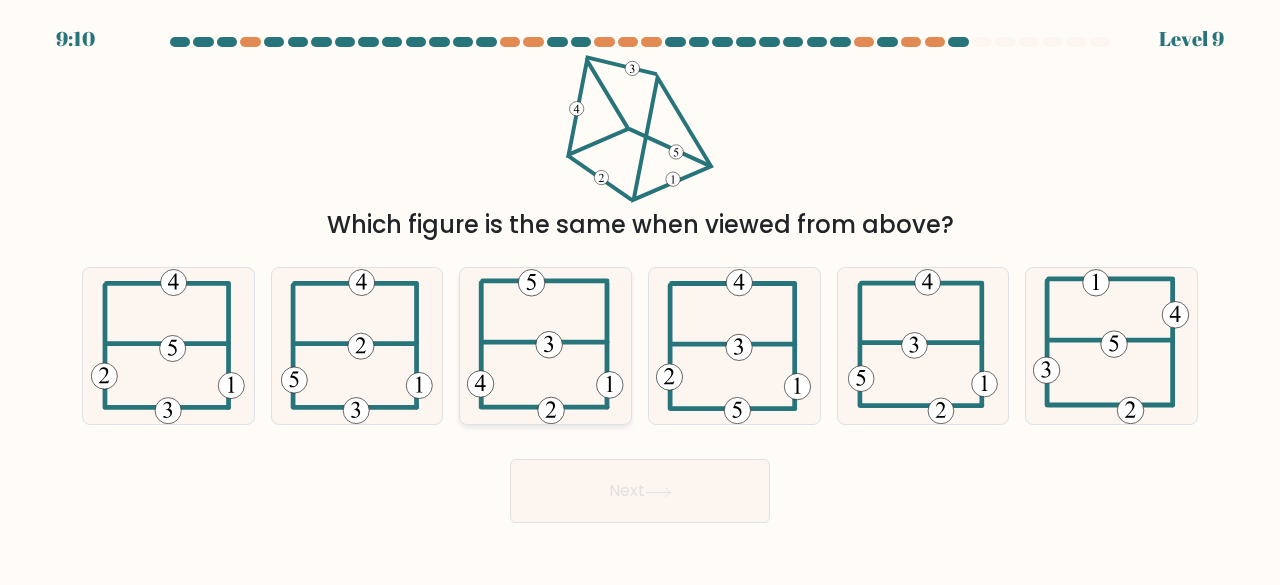 click 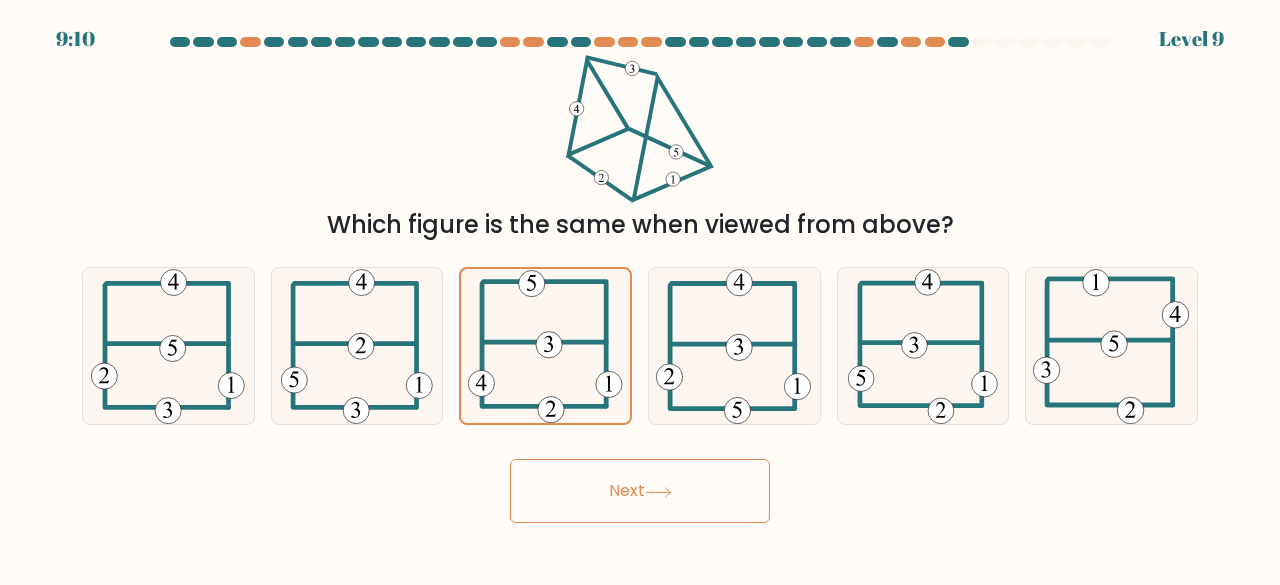 click on "Next" at bounding box center [640, 491] 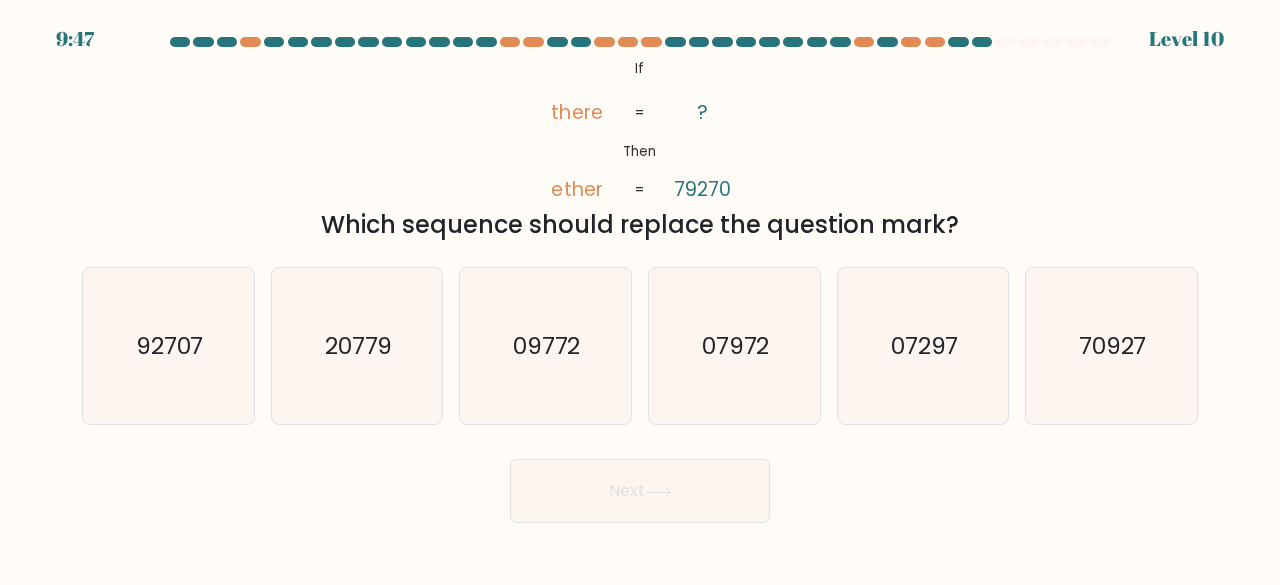click at bounding box center (640, 42) 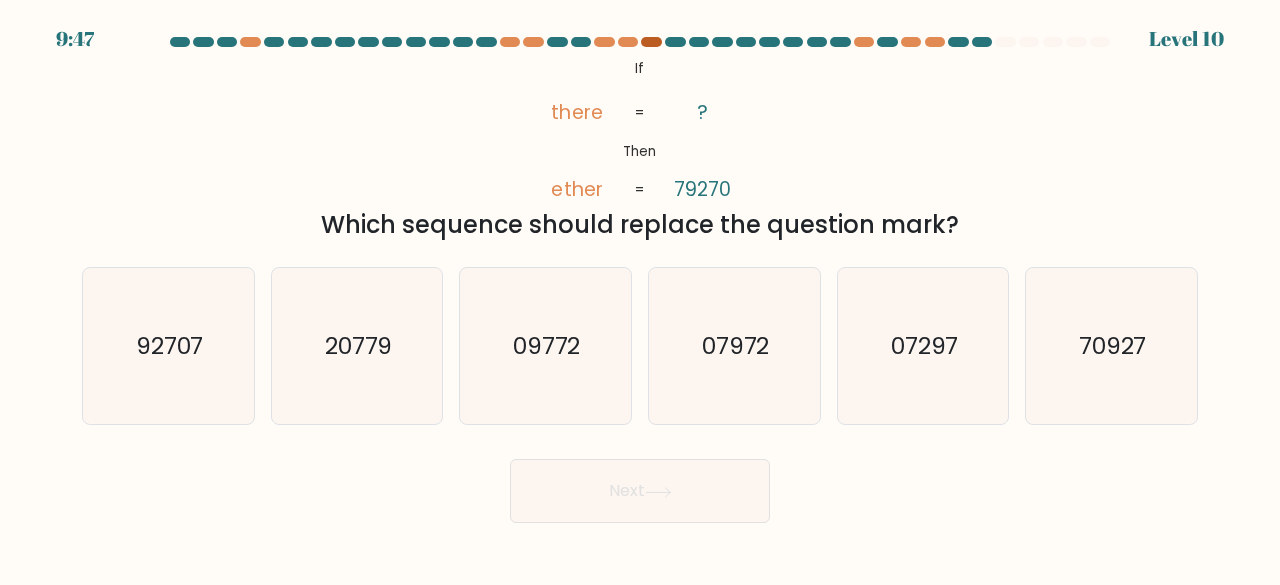 click at bounding box center (651, 42) 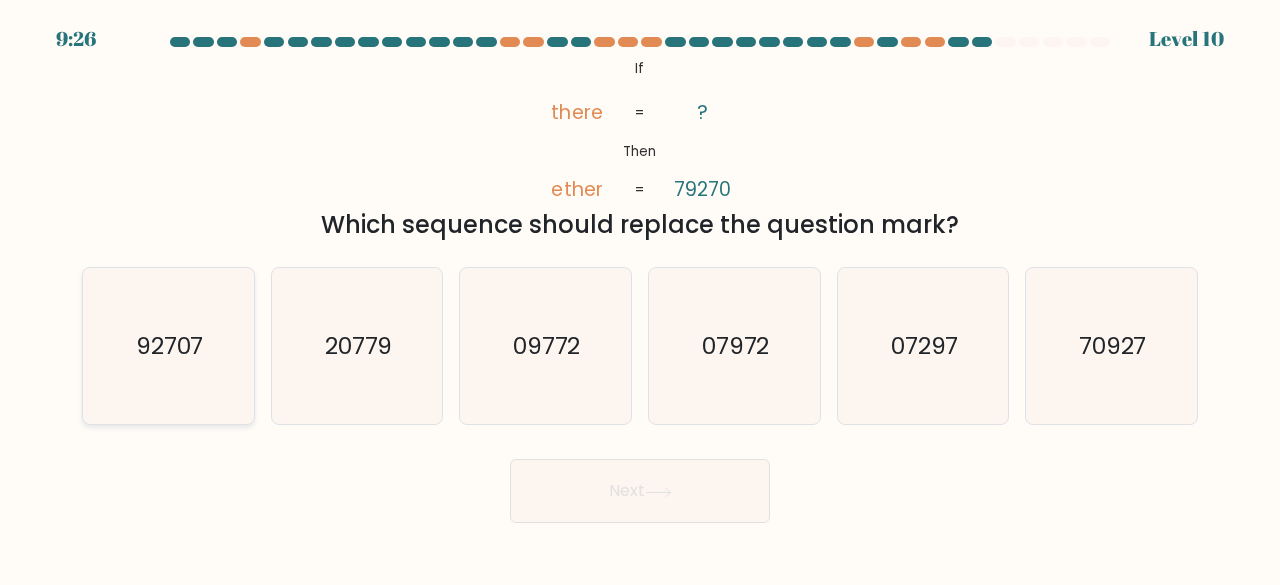 click on "92707" 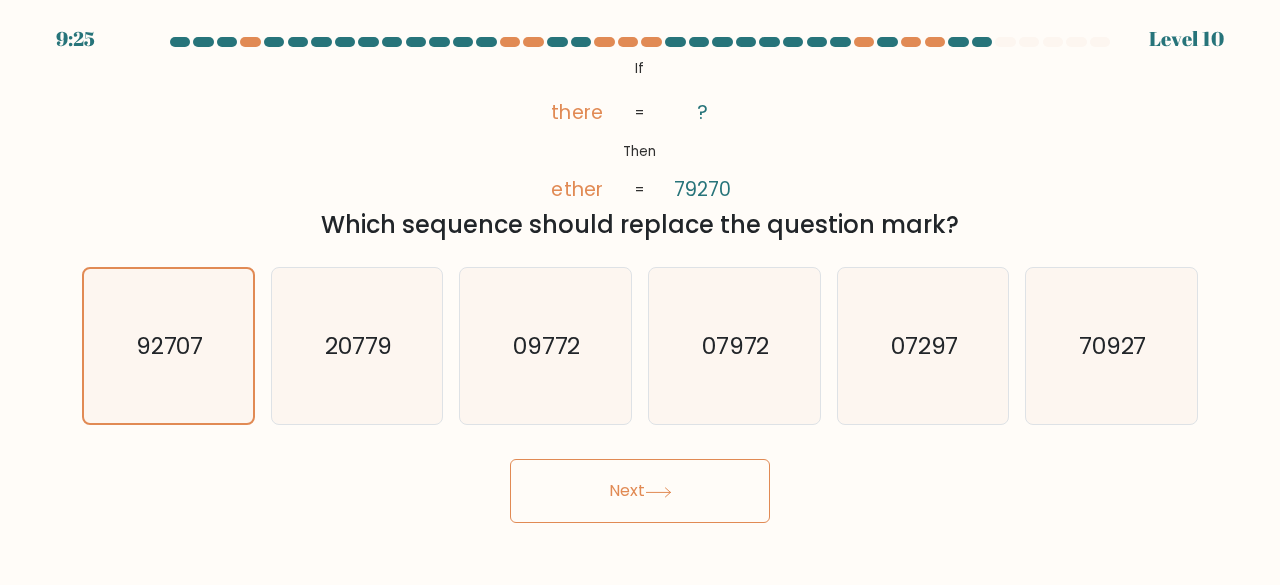 click on "Next" at bounding box center [640, 491] 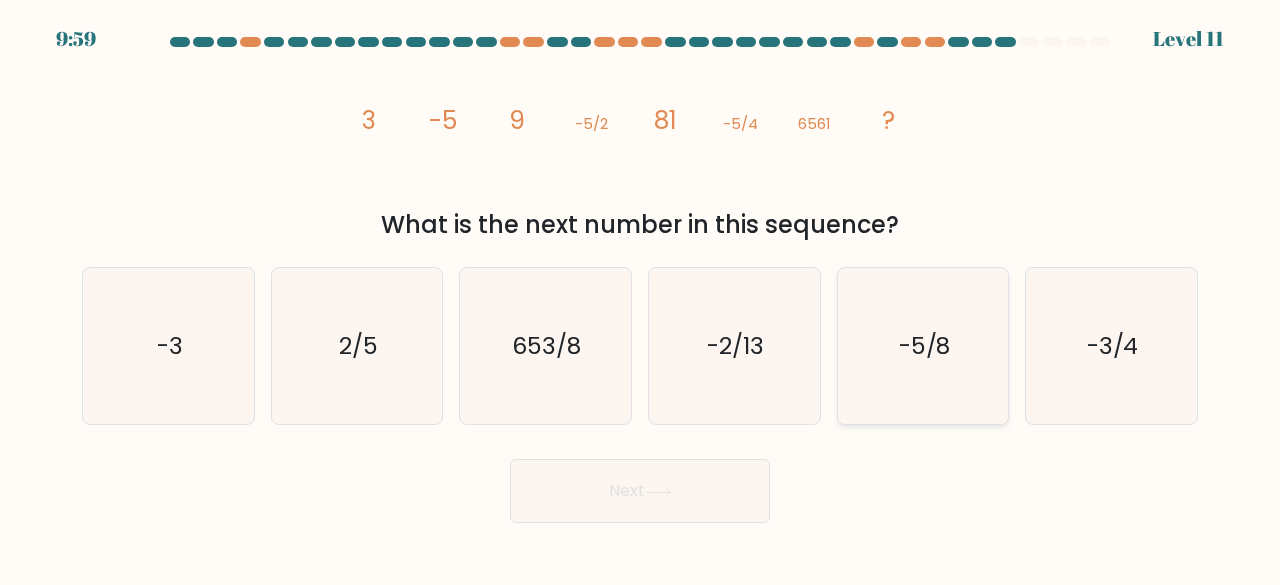click on "-5/8" 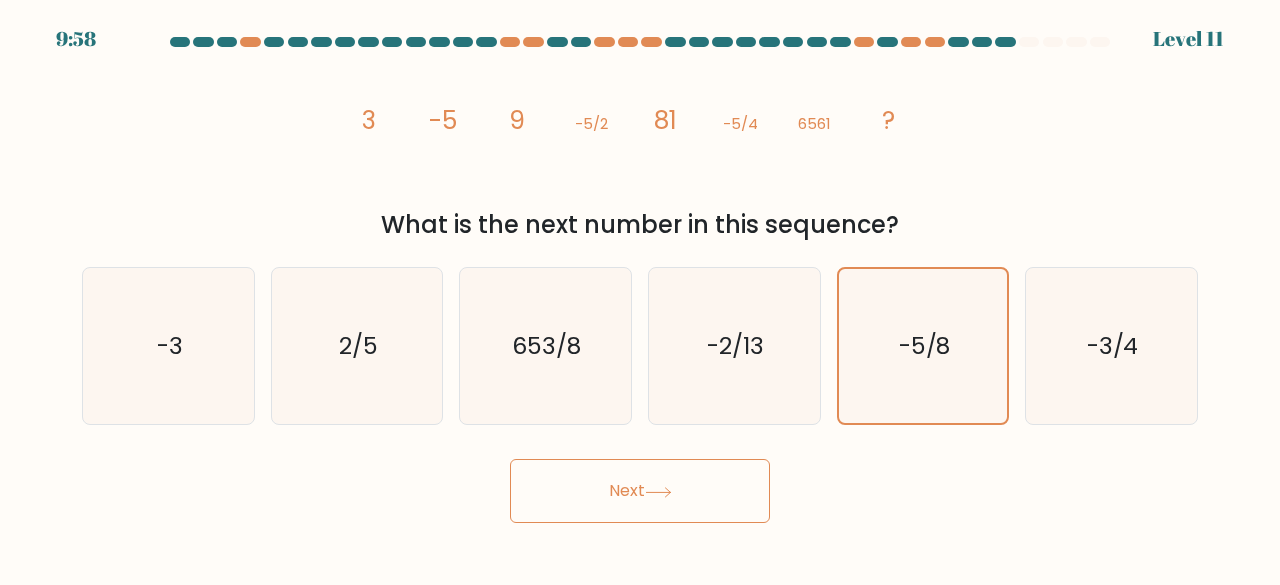 click on "Next" at bounding box center (640, 491) 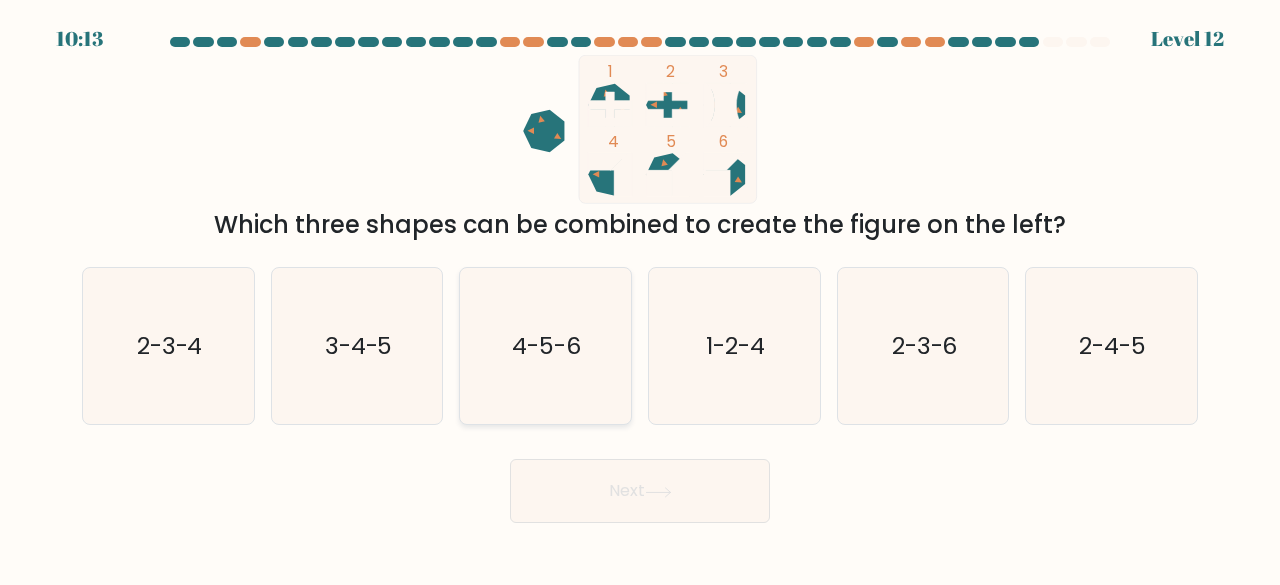 click on "4-5-6" 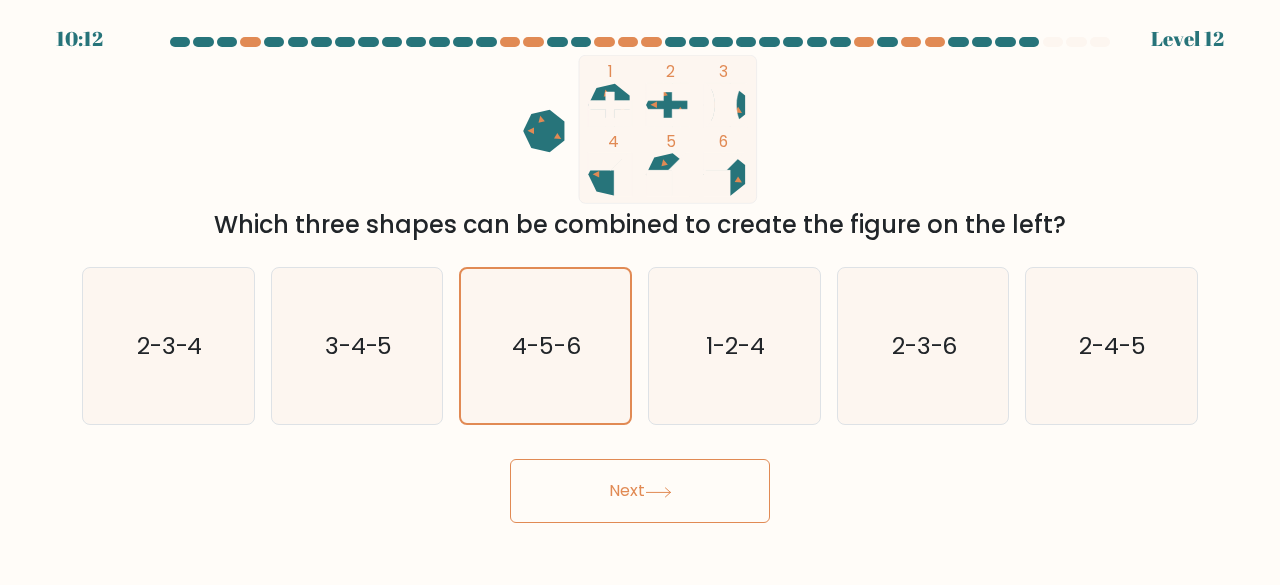 click on "Next" at bounding box center (640, 491) 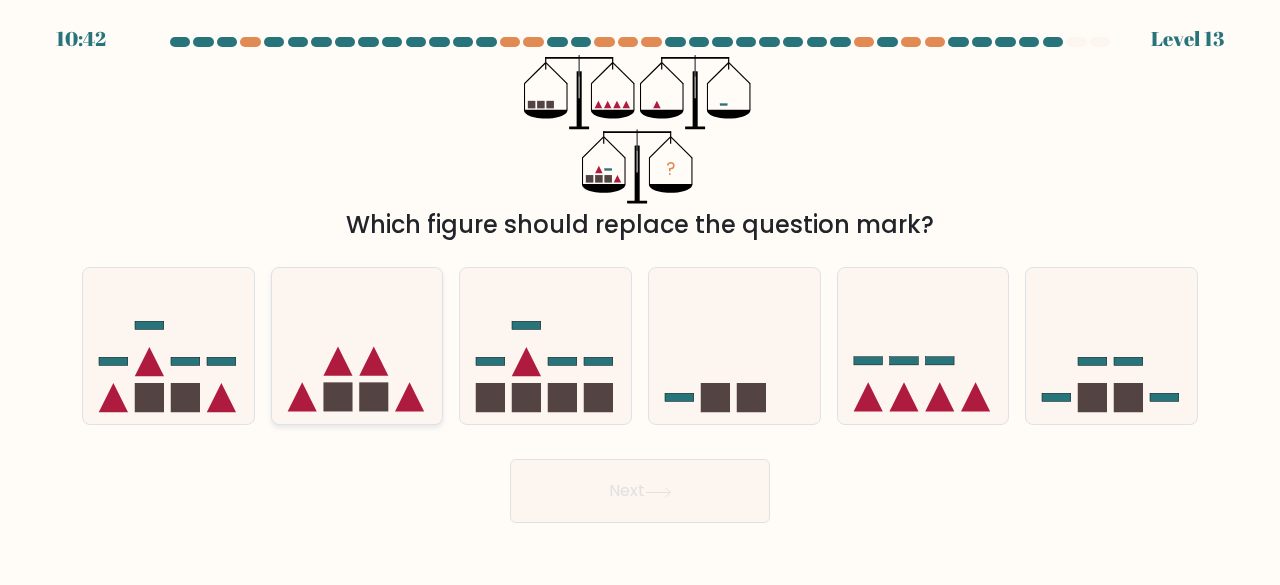 drag, startPoint x: 341, startPoint y: 339, endPoint x: 614, endPoint y: 448, distance: 293.95578 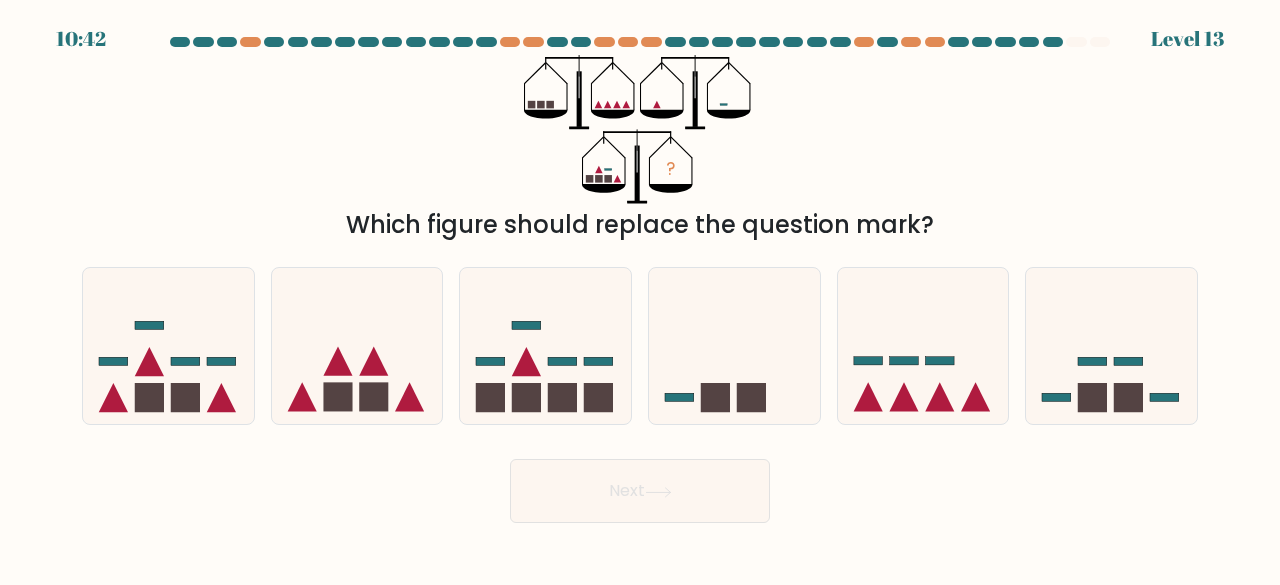 click on "b." at bounding box center [640, 295] 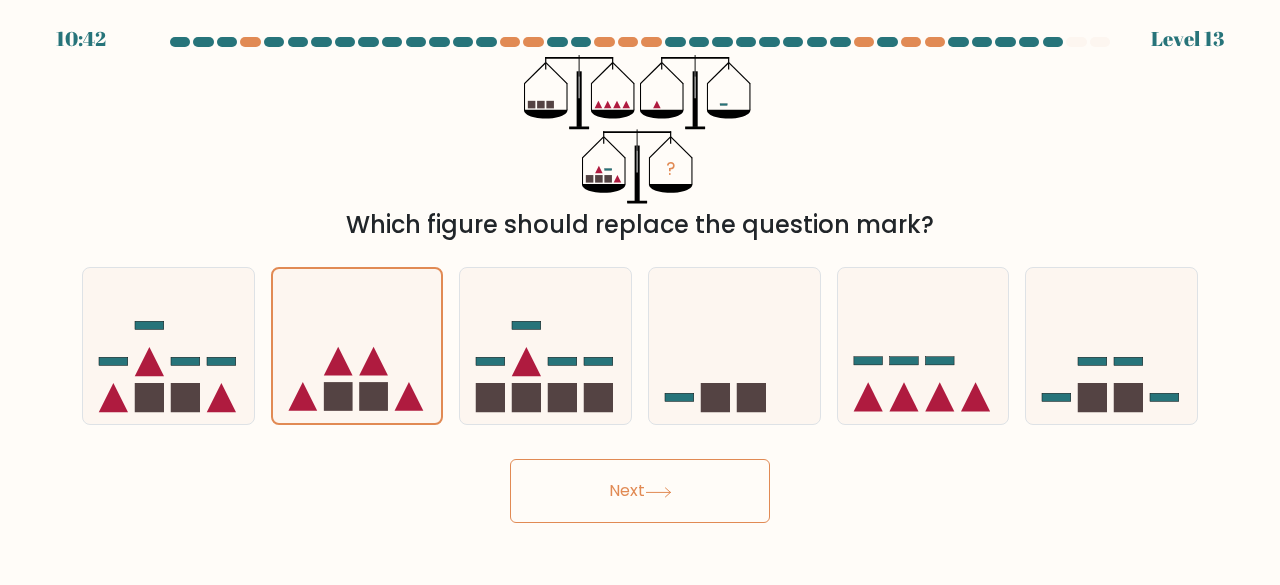 click on "Next" at bounding box center (640, 491) 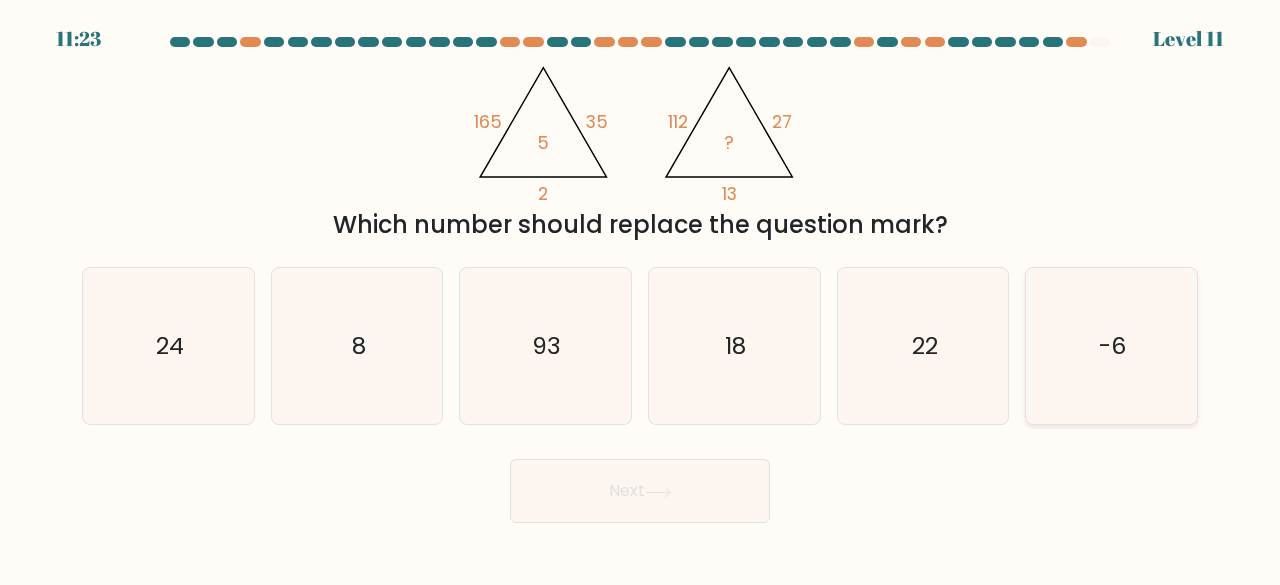 click on "-6" 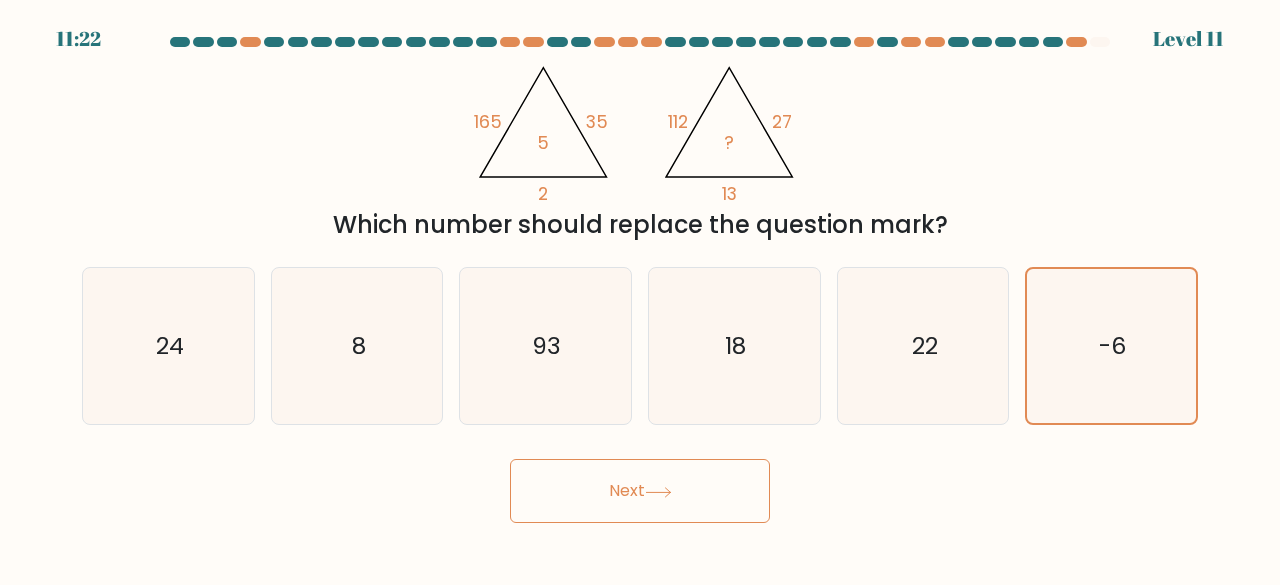 click on "Next" at bounding box center [640, 491] 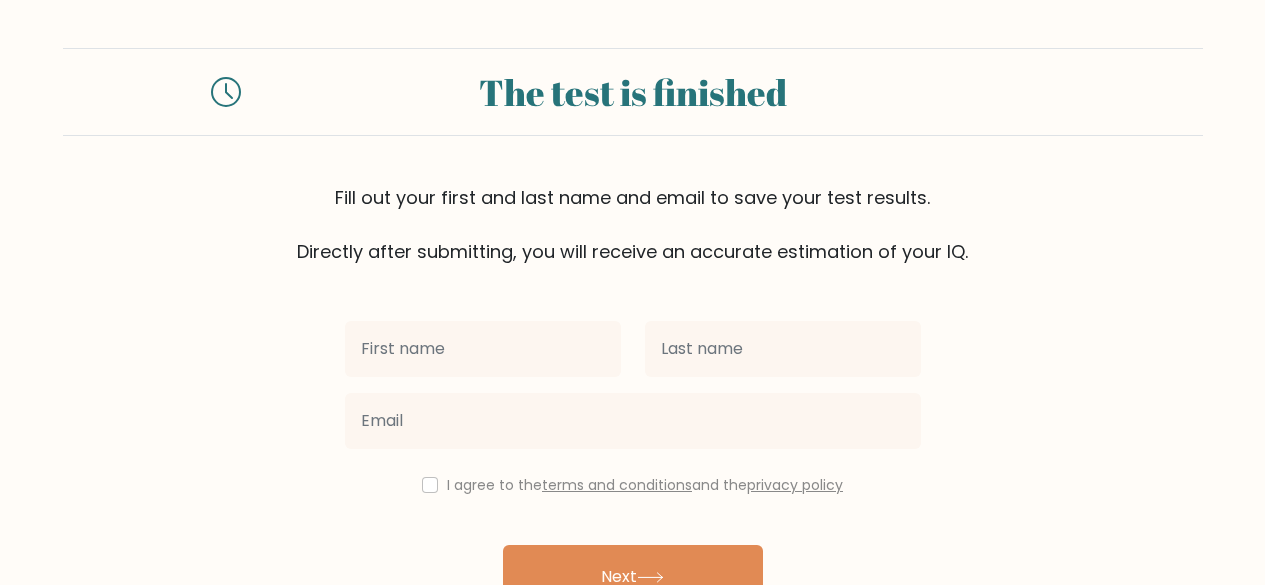 scroll, scrollTop: 0, scrollLeft: 0, axis: both 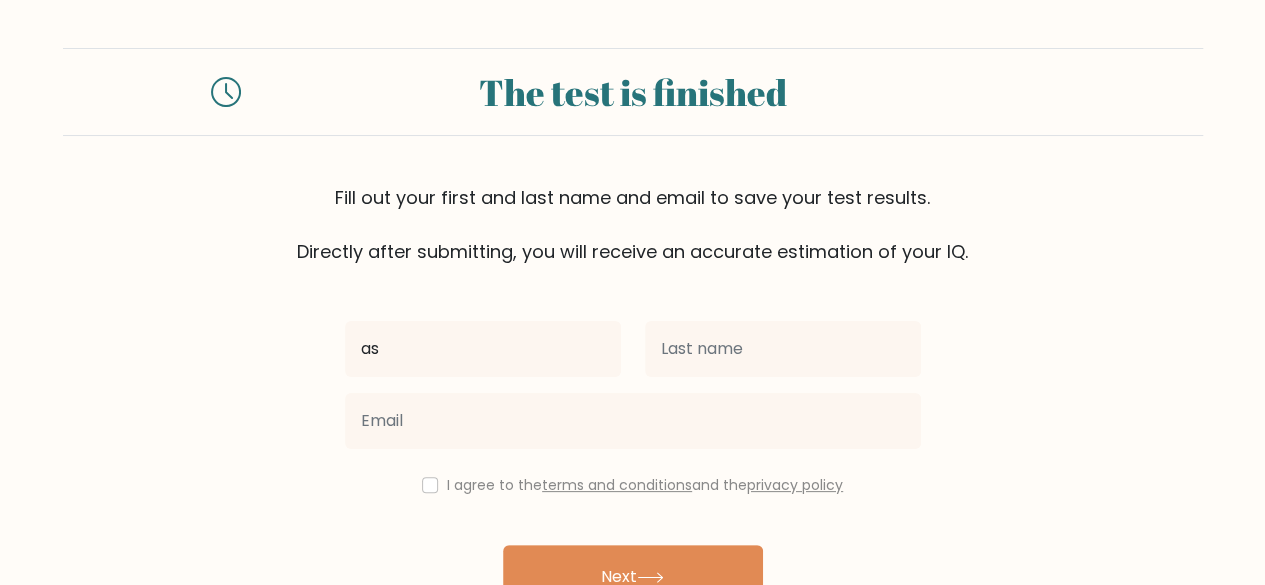 type on "a" 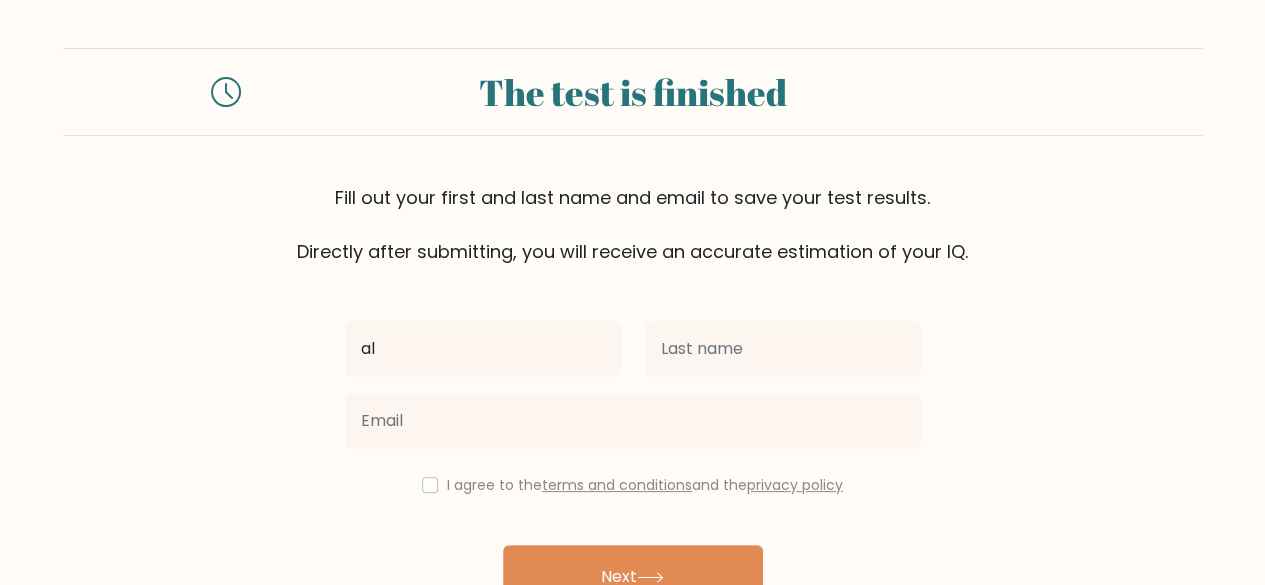 click on "The test is finished
Fill out your first and last name and email to save your test results.
Directly after submitting, you will receive an accurate estimation of your IQ.
[FIRST] and the" at bounding box center [632, 351] 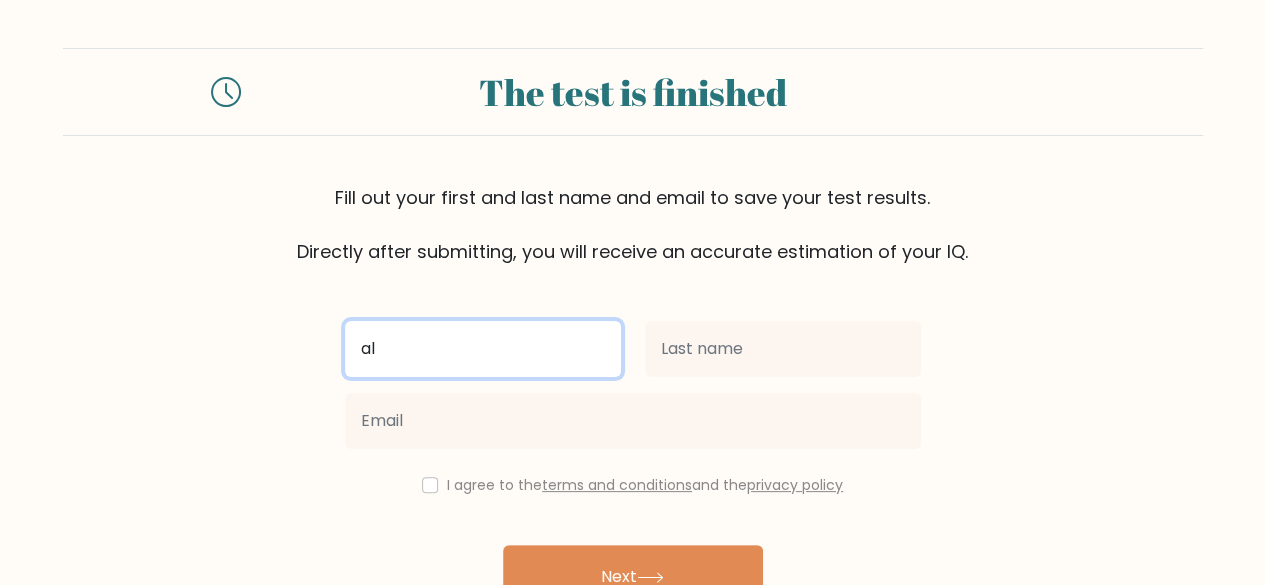 click on "al" at bounding box center [483, 349] 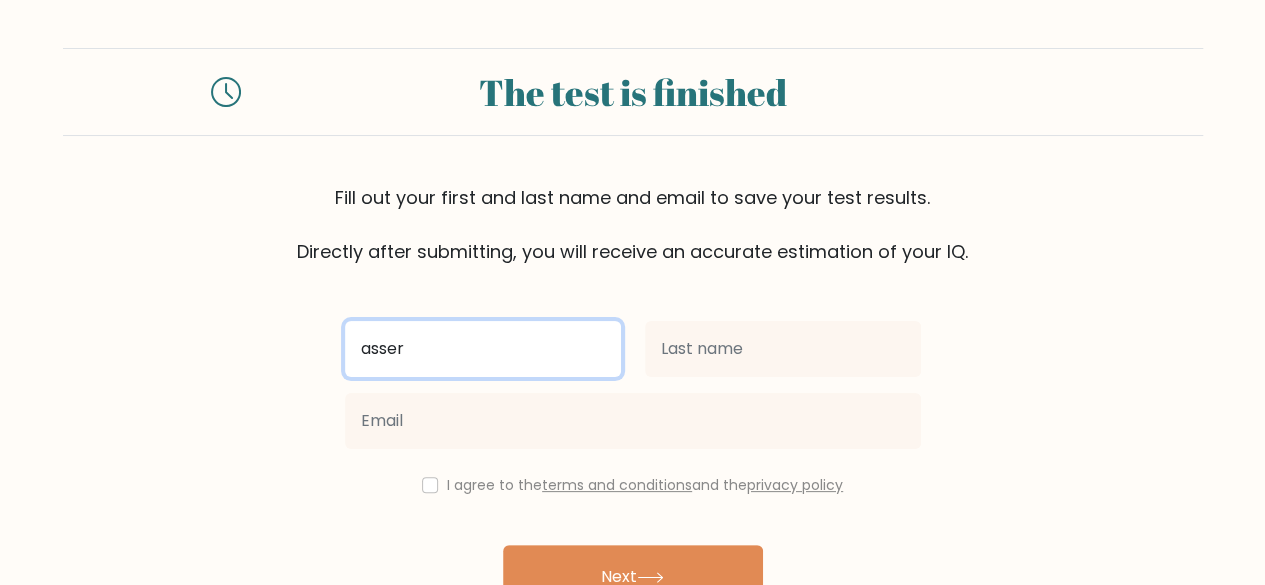 type on "asser" 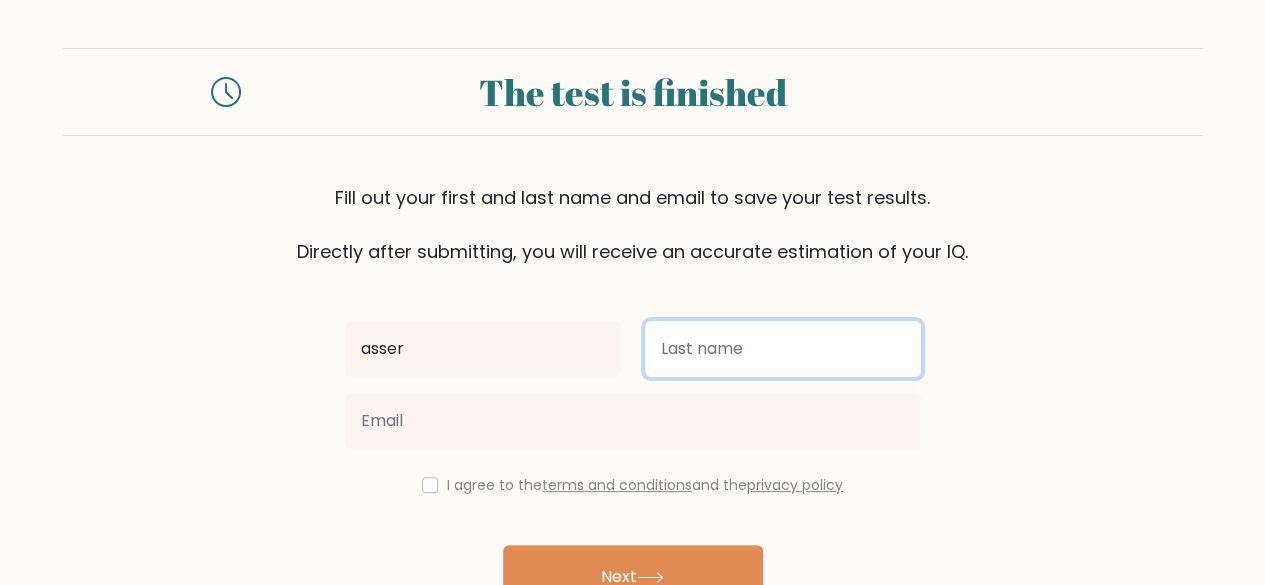 click at bounding box center [783, 349] 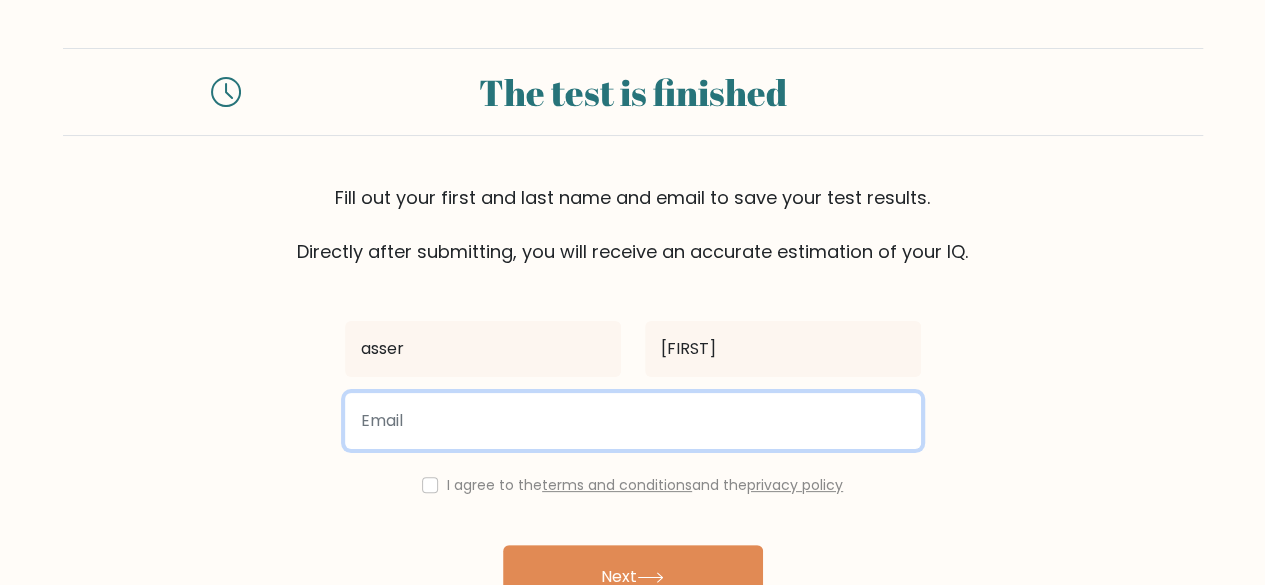 click at bounding box center (633, 421) 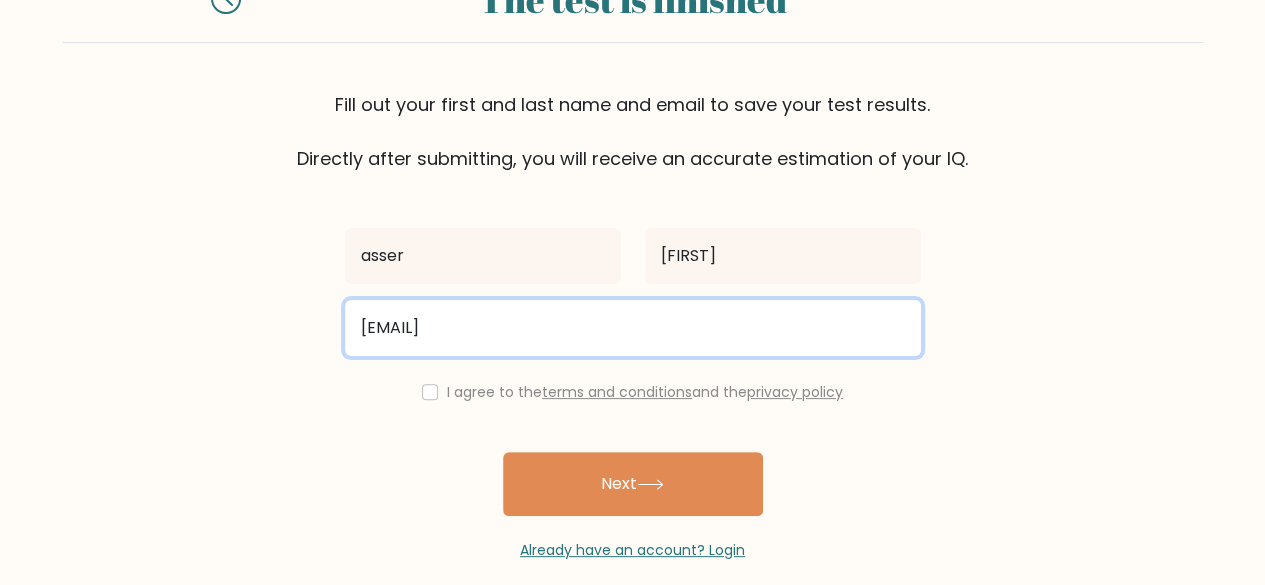 scroll, scrollTop: 115, scrollLeft: 0, axis: vertical 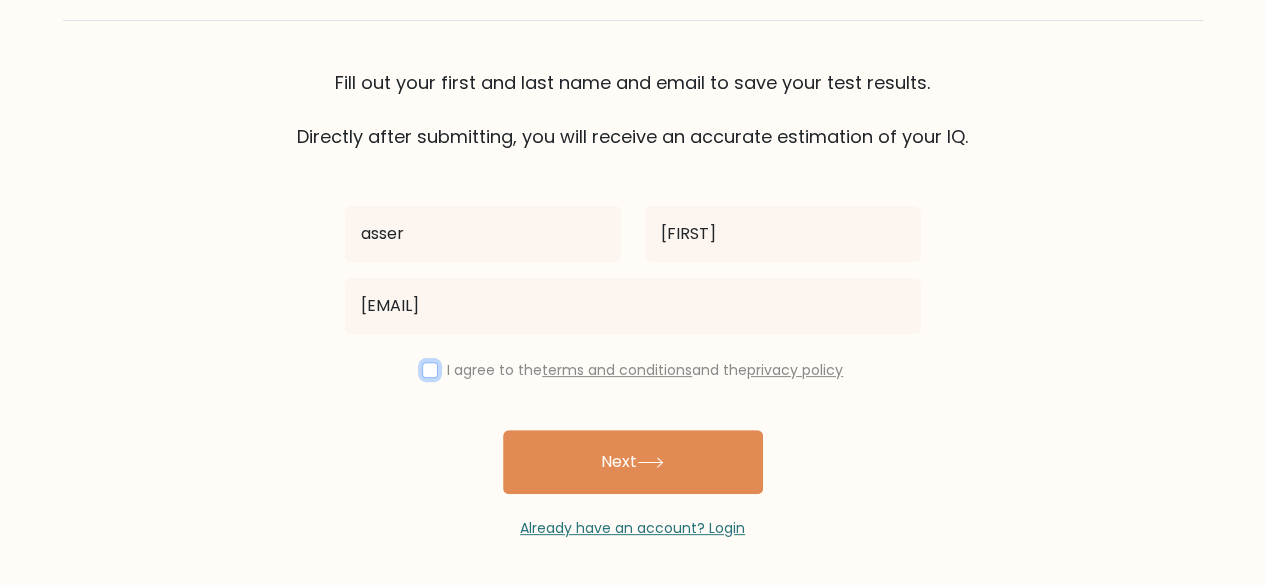 click at bounding box center (430, 370) 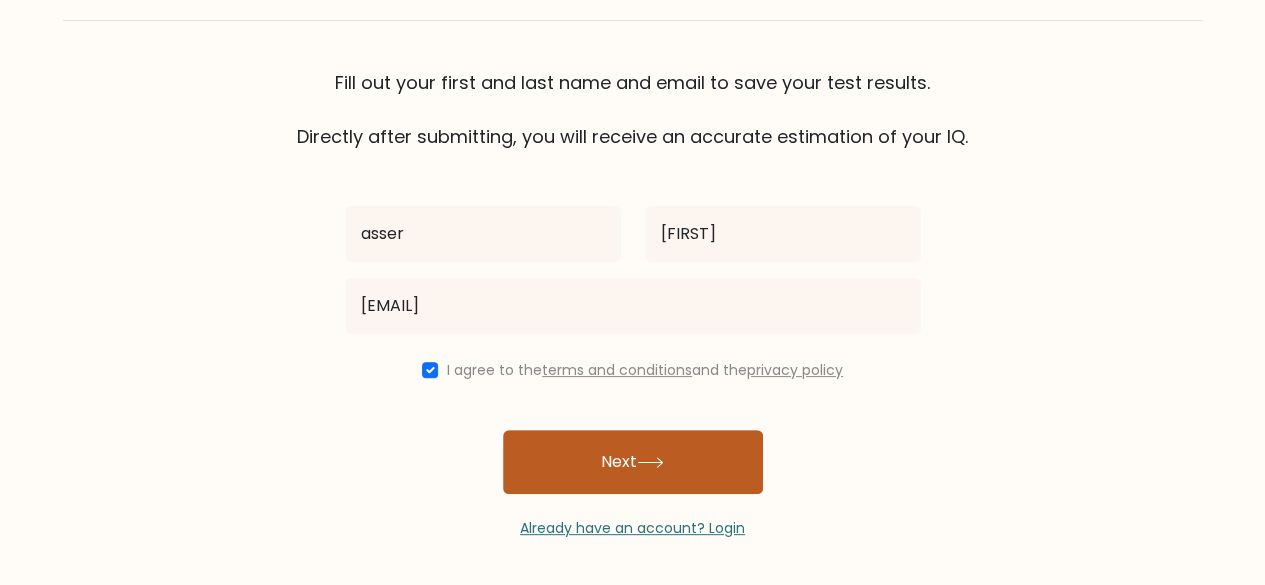 click on "Next" at bounding box center [633, 462] 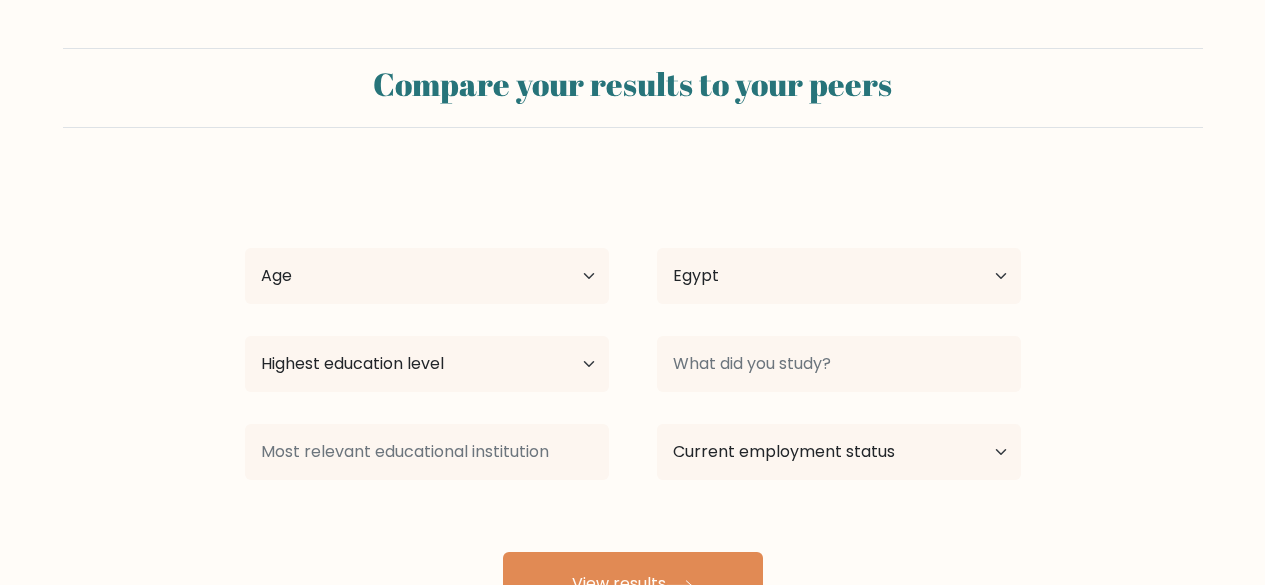 select on "EG" 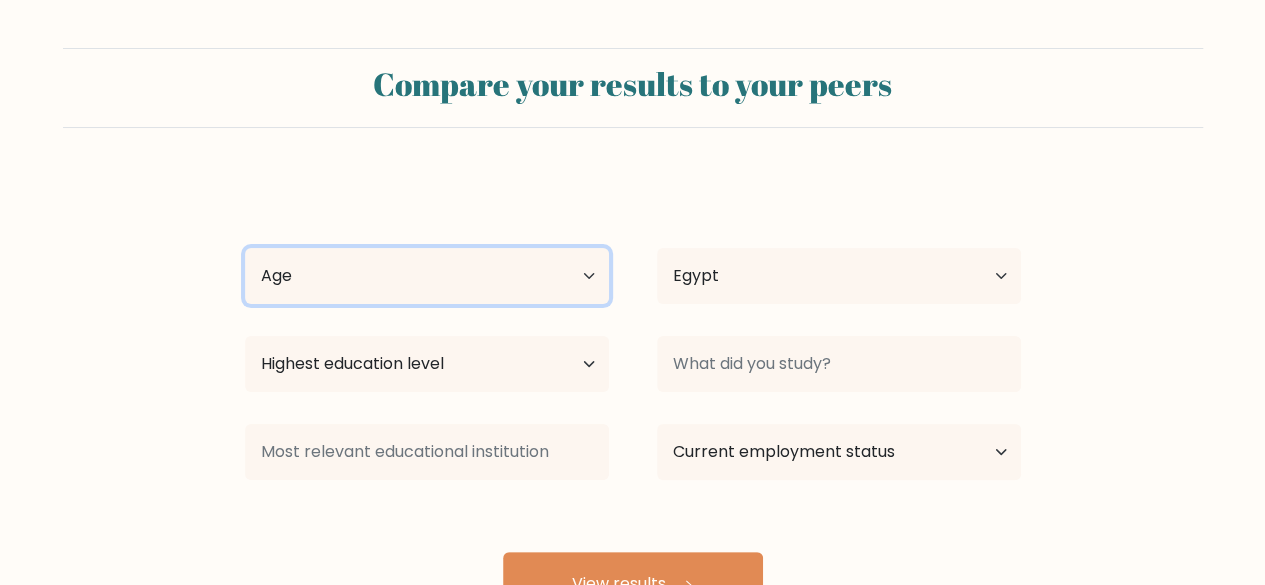 click on "Age
Under 18 years old
18-24 years old
25-34 years old
35-44 years old
45-54 years old
55-64 years old
65 years old and above" at bounding box center (427, 276) 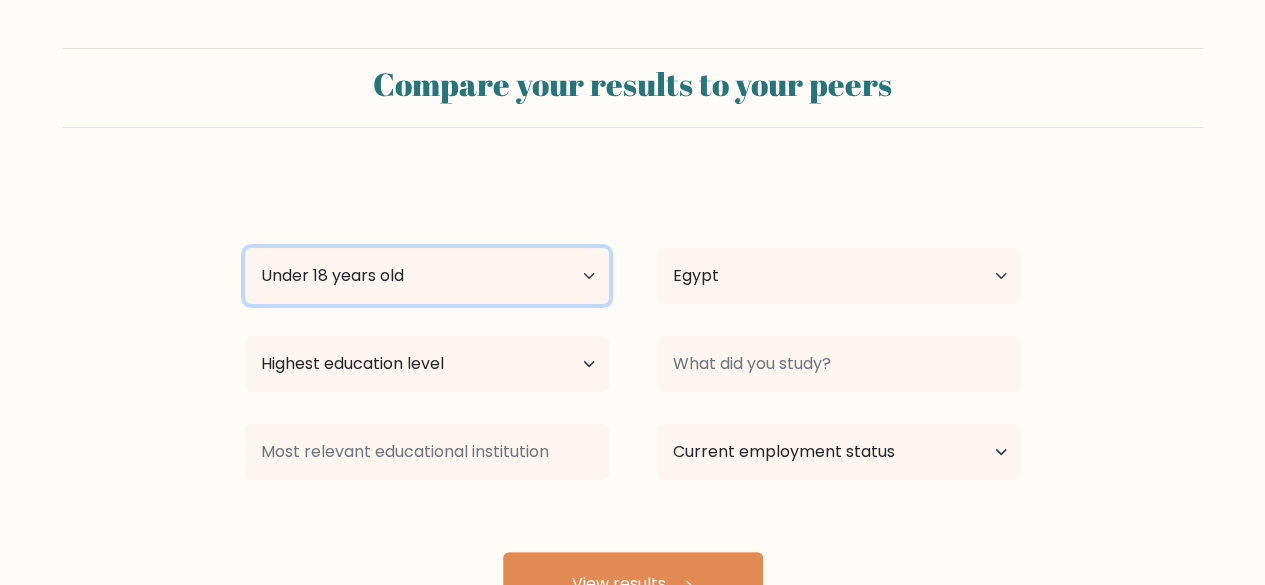 click on "Age
Under 18 years old
18-24 years old
25-34 years old
35-44 years old
45-54 years old
55-64 years old
65 years old and above" at bounding box center [427, 276] 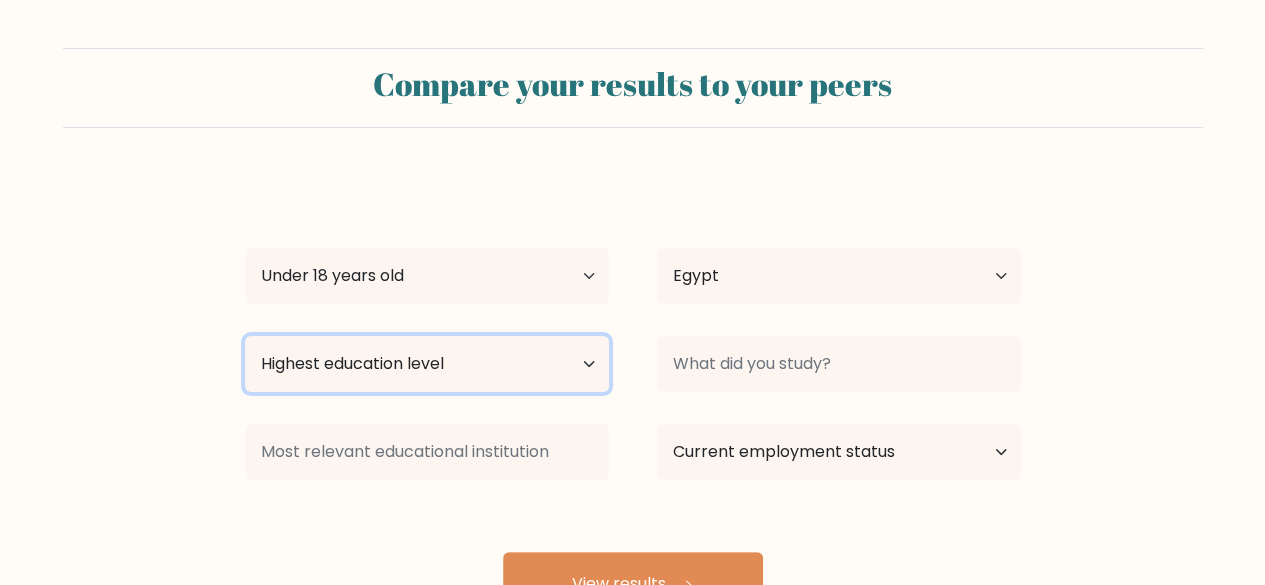 click on "Highest education level
No schooling
Primary
Lower Secondary
Upper Secondary
Occupation Specific
Bachelor's degree
Master's degree
Doctoral degree" at bounding box center [427, 364] 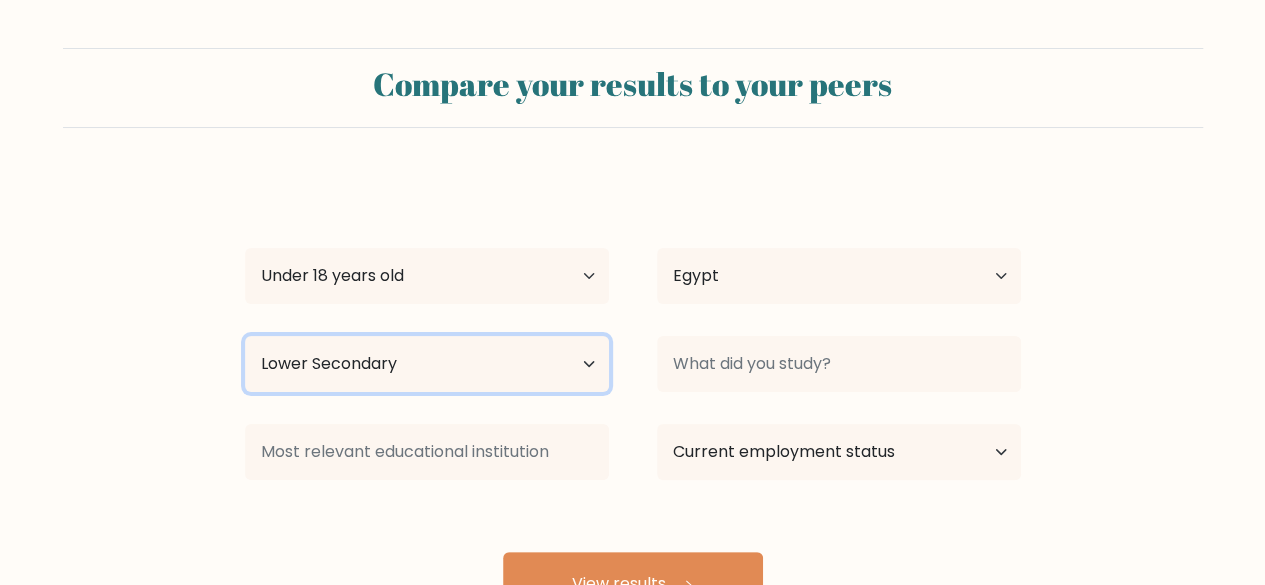 click on "Highest education level
No schooling
Primary
Lower Secondary
Upper Secondary
Occupation Specific
Bachelor's degree
Master's degree
Doctoral degree" at bounding box center (427, 364) 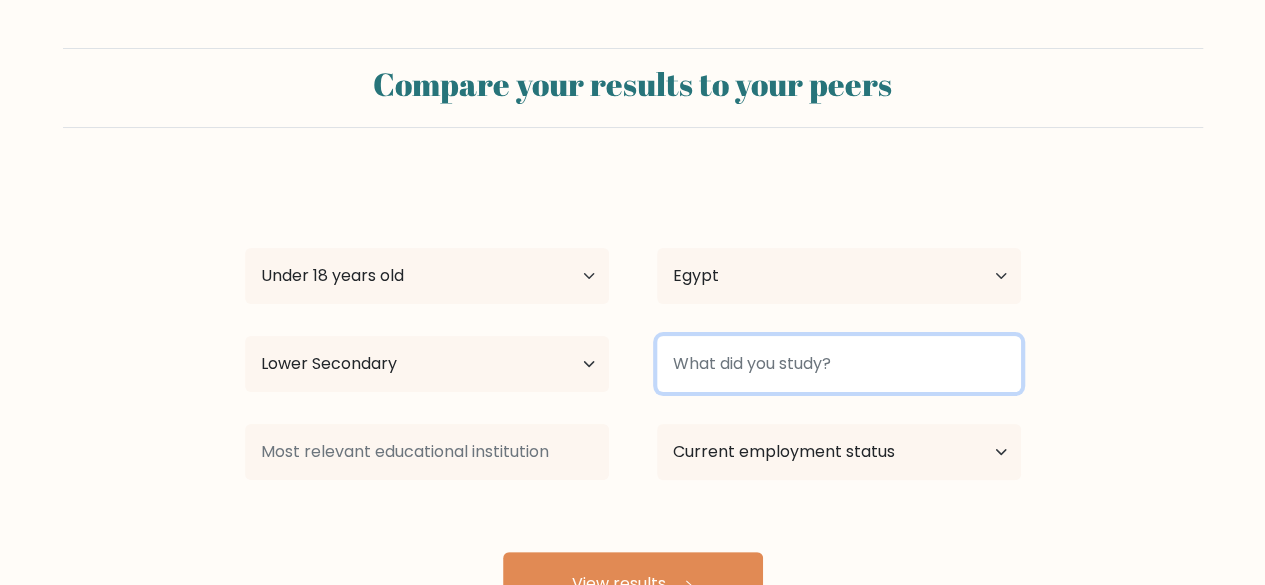 click at bounding box center (839, 364) 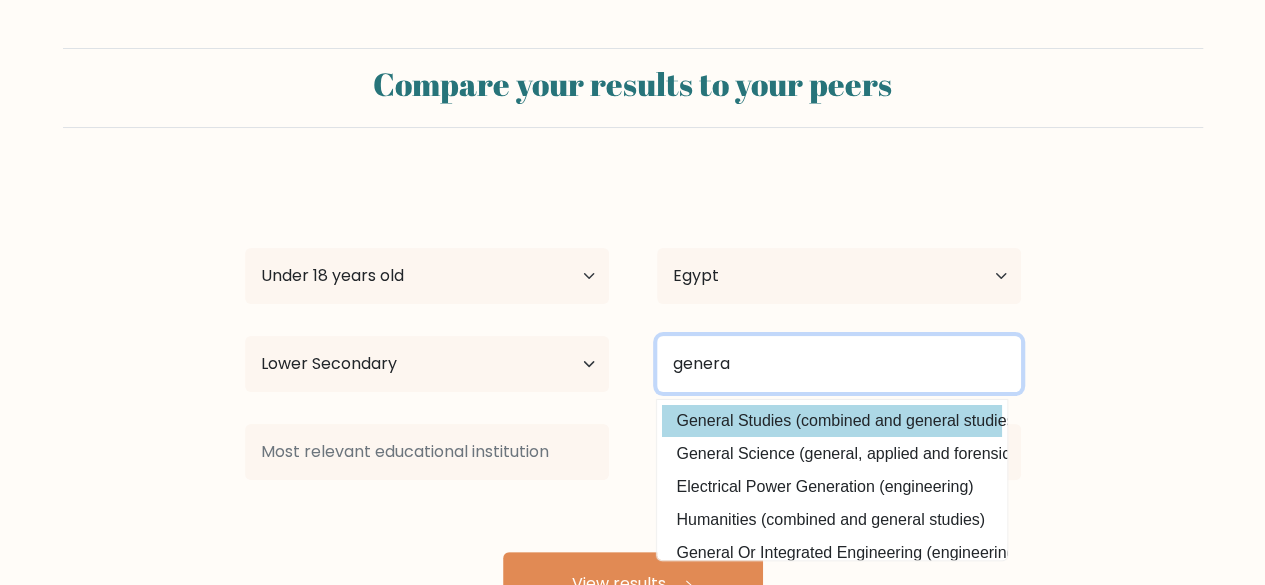 type on "genera" 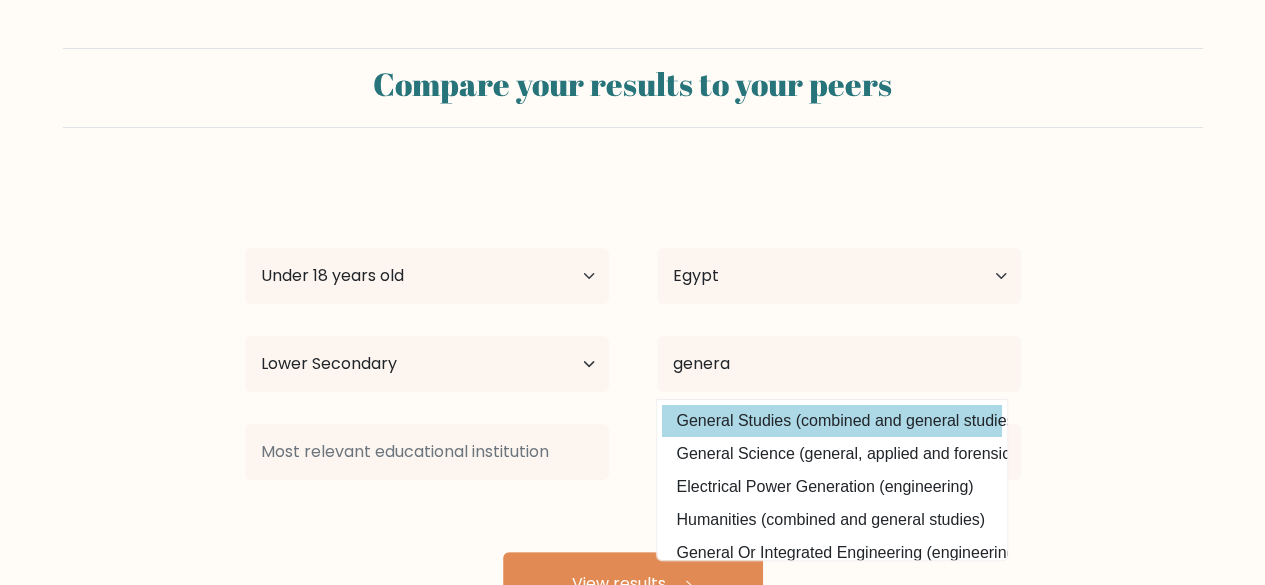 click on "asser
Ali
Age
Under 18 years old
18-24 years old
25-34 years old
35-44 years old
45-54 years old
55-64 years old
65 years old and above
Country
Afghanistan
Albania
Algeria
American Samoa
Andorra
Angola
Anguilla
Antarctica
Antigua and Barbuda
Argentina
Armenia
Aruba
Australia
Austria
Azerbaijan
Bahamas
Bahrain
Bangladesh
Barbados
Belarus
Belgium
Belize
Benin
Bermuda
Bhutan
Bolivia
Bonaire, Sint Eustatius and Saba
Bosnia and Herzegovina
Botswana
Bouvet Island
Brazil
Brunei" at bounding box center [633, 396] 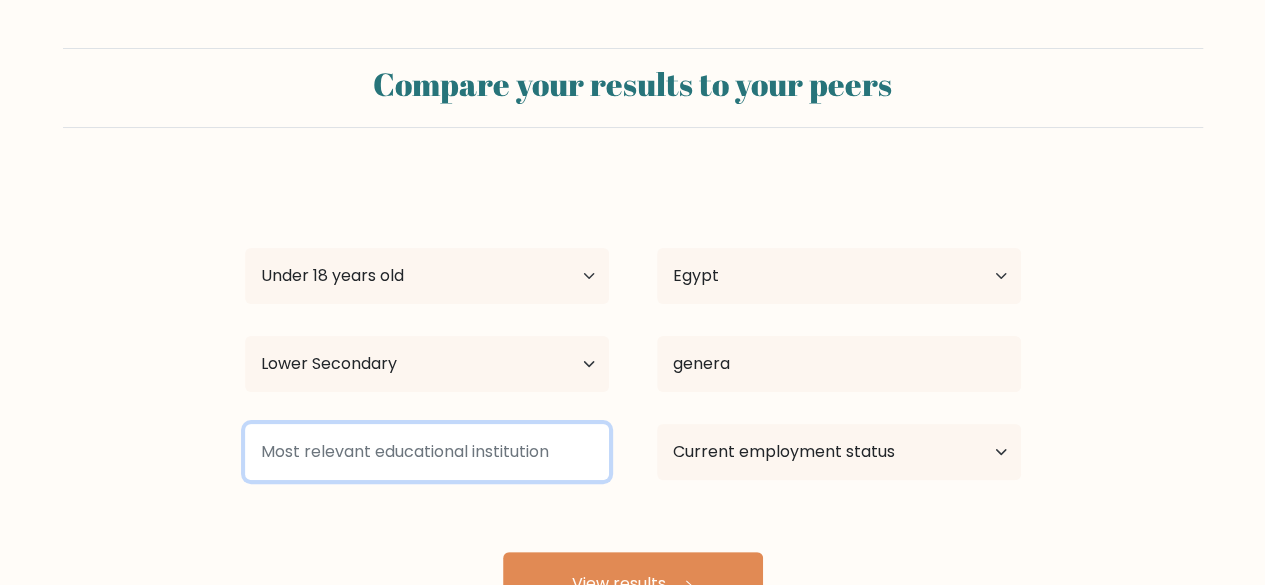 click at bounding box center (427, 452) 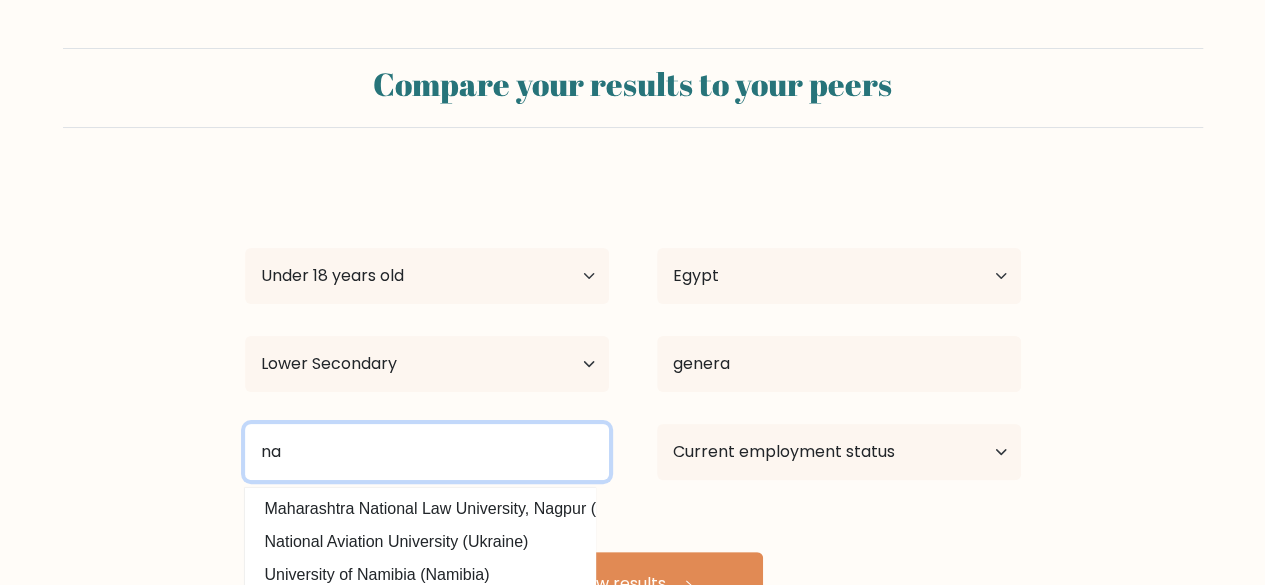 type on "n" 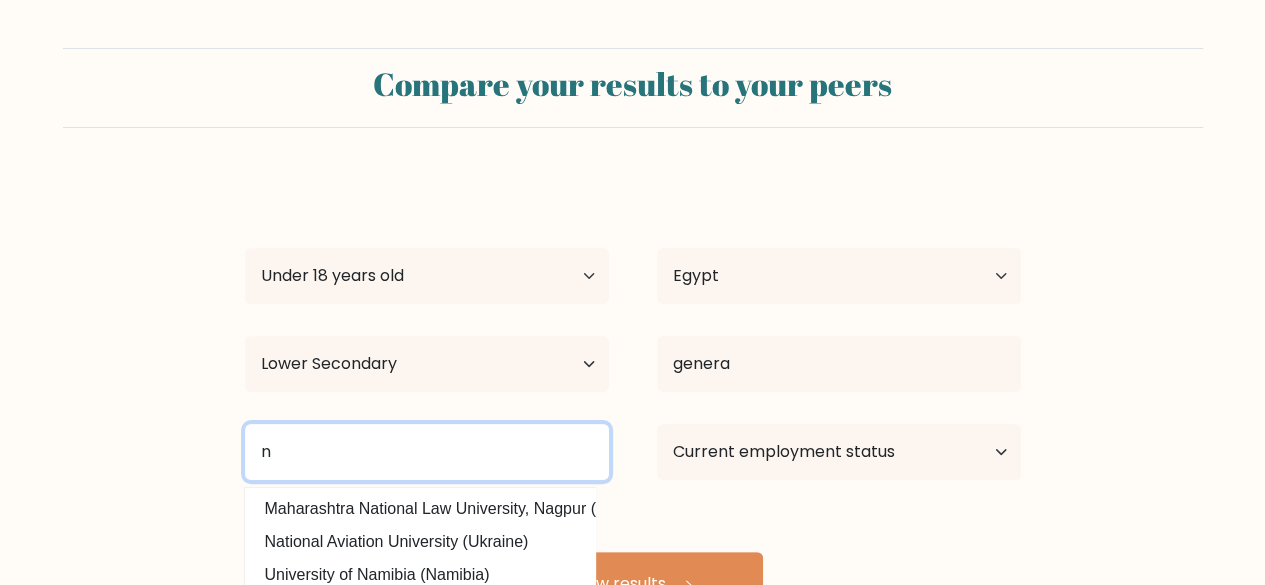 type 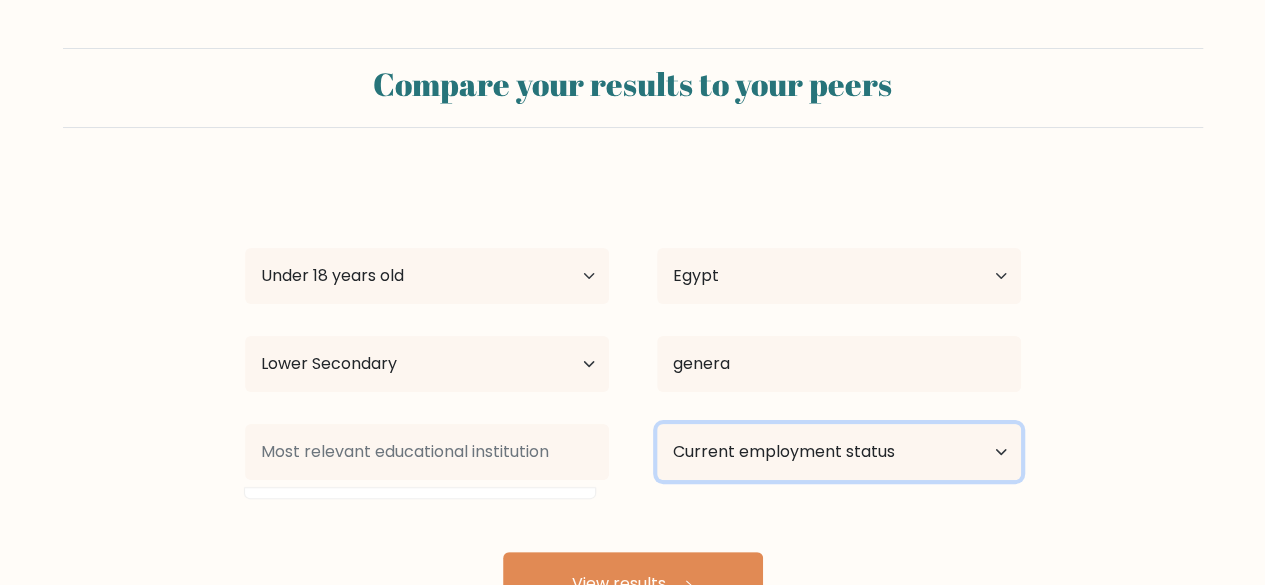 click on "Current employment status
Employed
Student
Retired
Other / prefer not to answer" at bounding box center (839, 452) 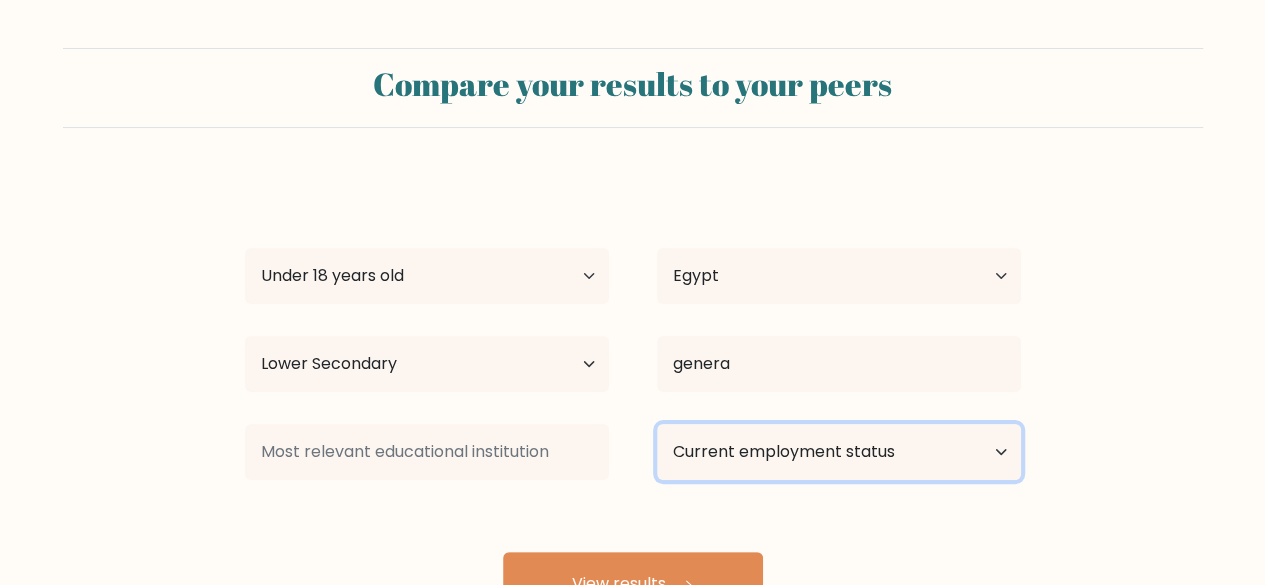 select on "other" 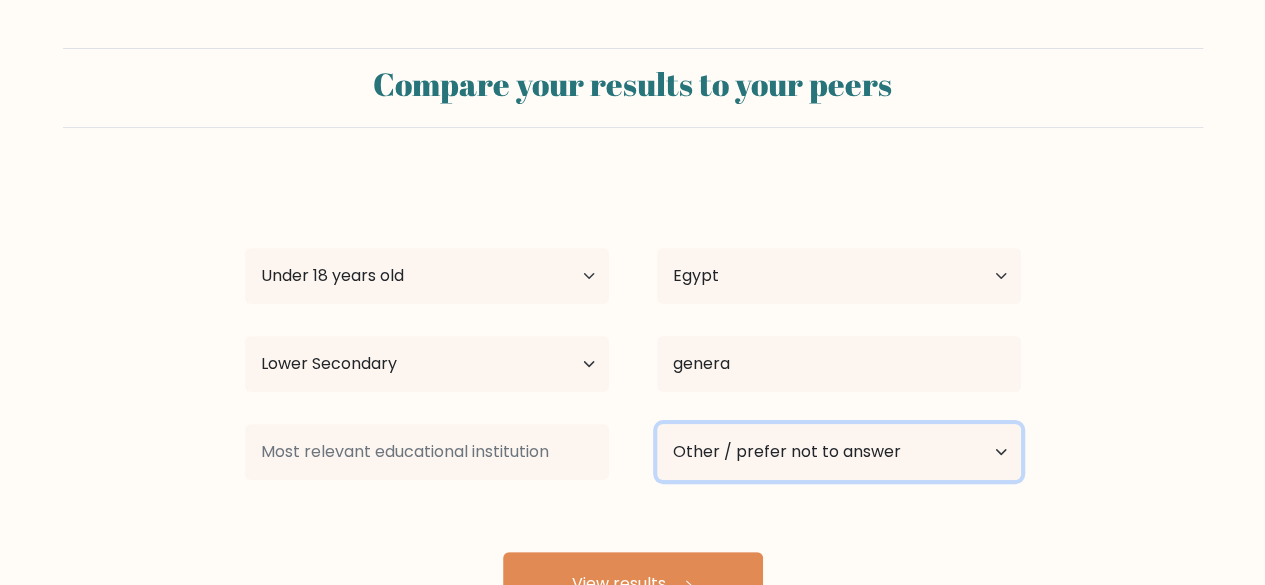 click on "Current employment status
Employed
Student
Retired
Other / prefer not to answer" at bounding box center (839, 452) 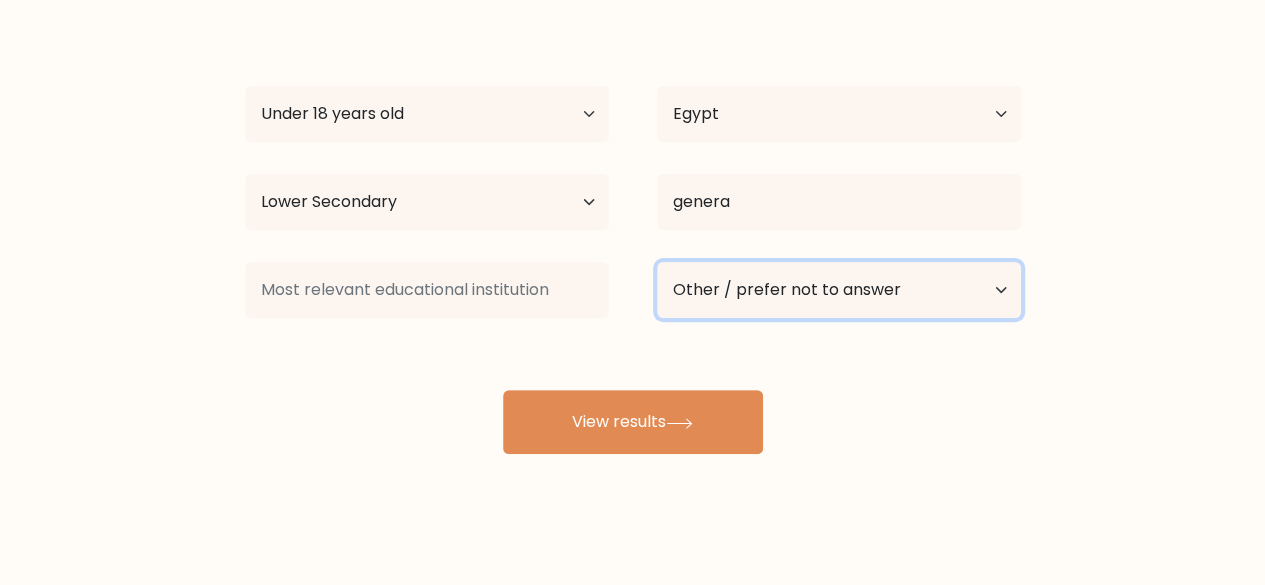 scroll, scrollTop: 172, scrollLeft: 0, axis: vertical 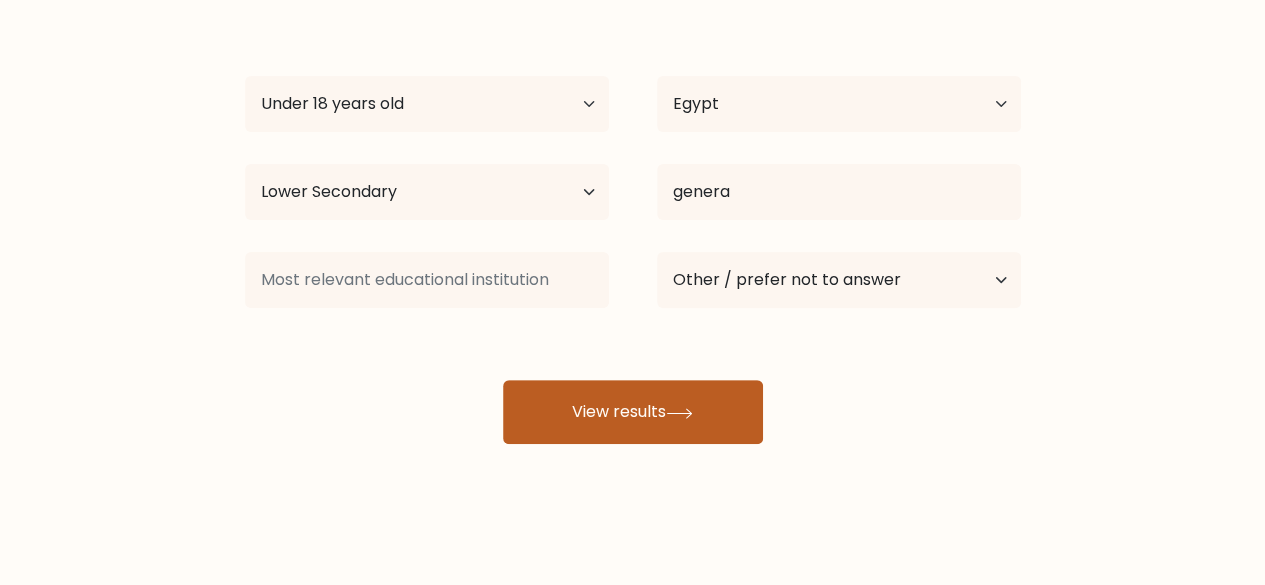 click 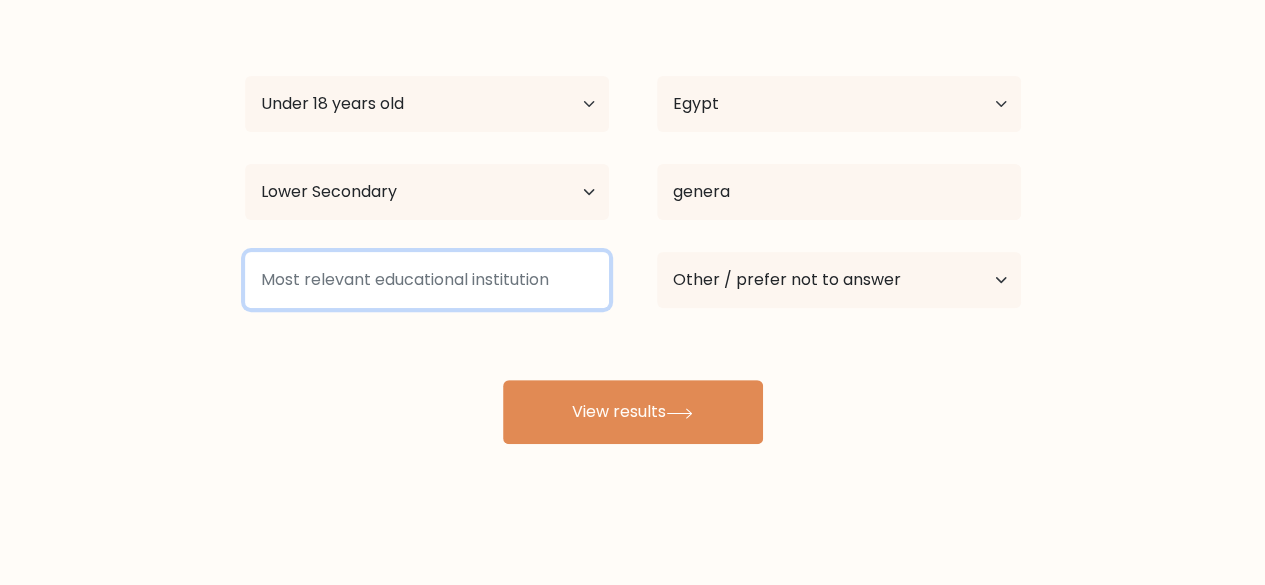 click at bounding box center (427, 280) 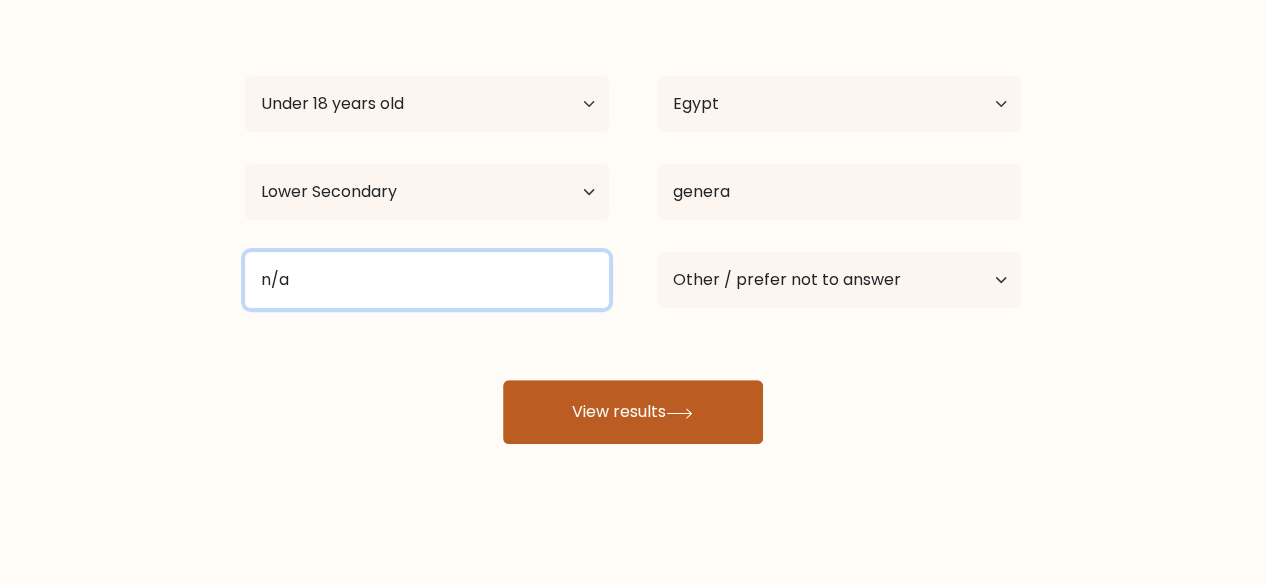 type on "n/a" 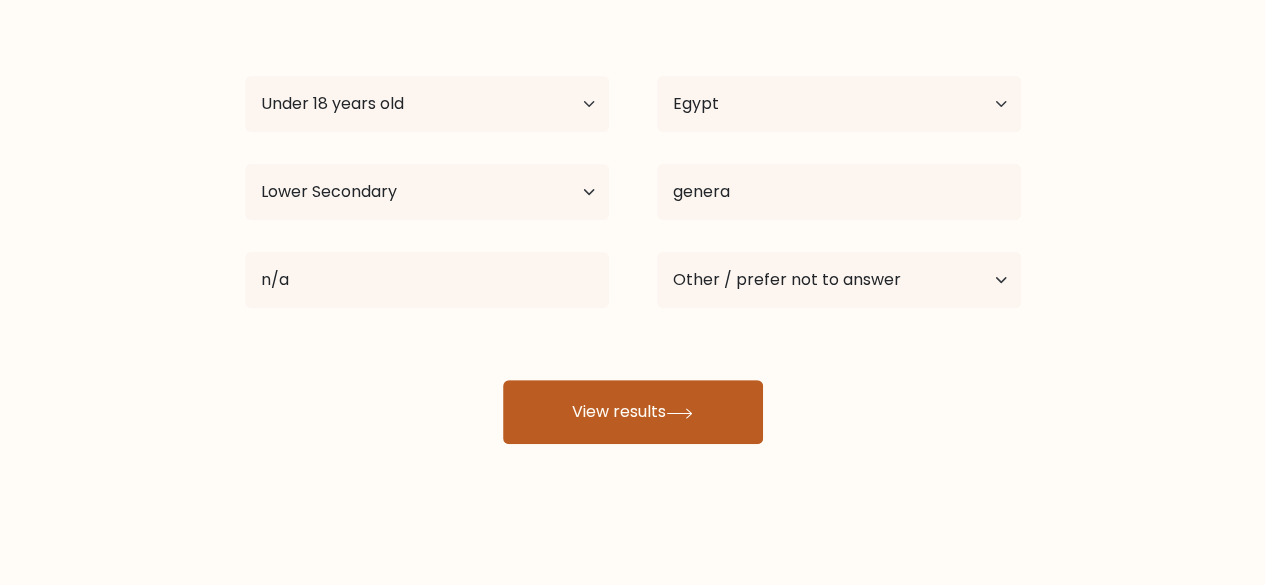 click on "View results" at bounding box center (633, 412) 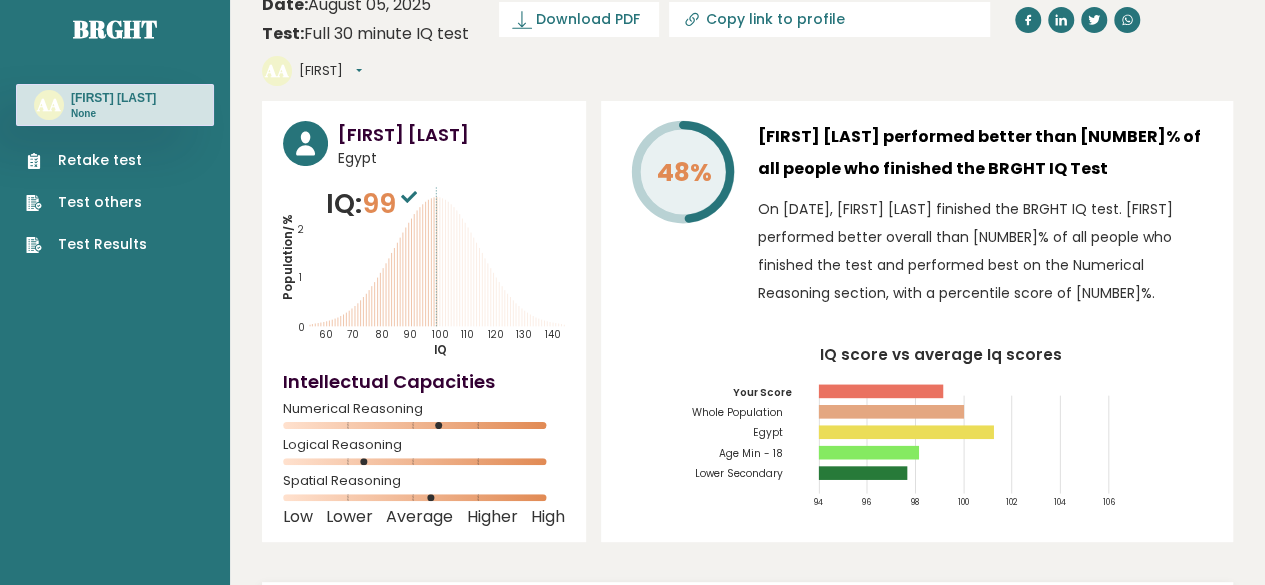 scroll, scrollTop: 0, scrollLeft: 0, axis: both 